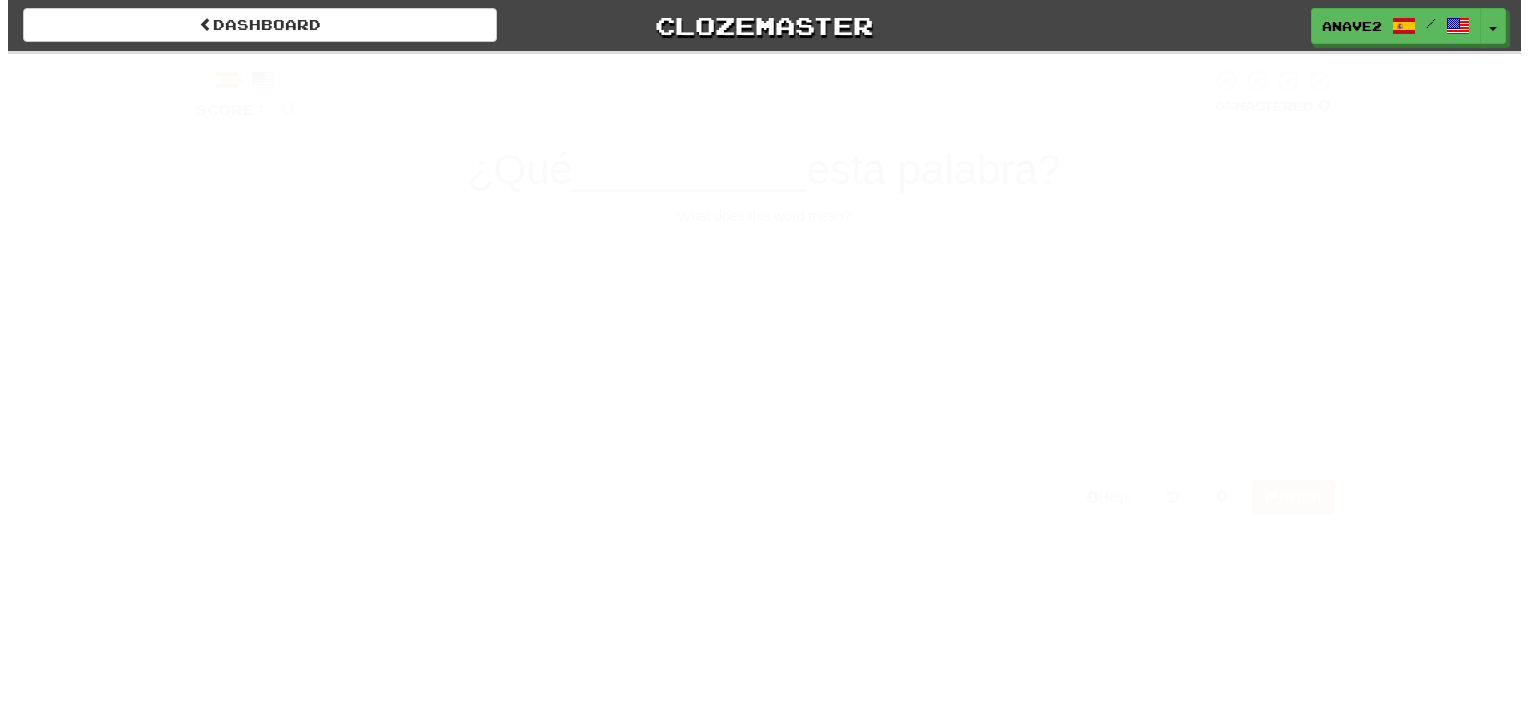 scroll, scrollTop: 0, scrollLeft: 0, axis: both 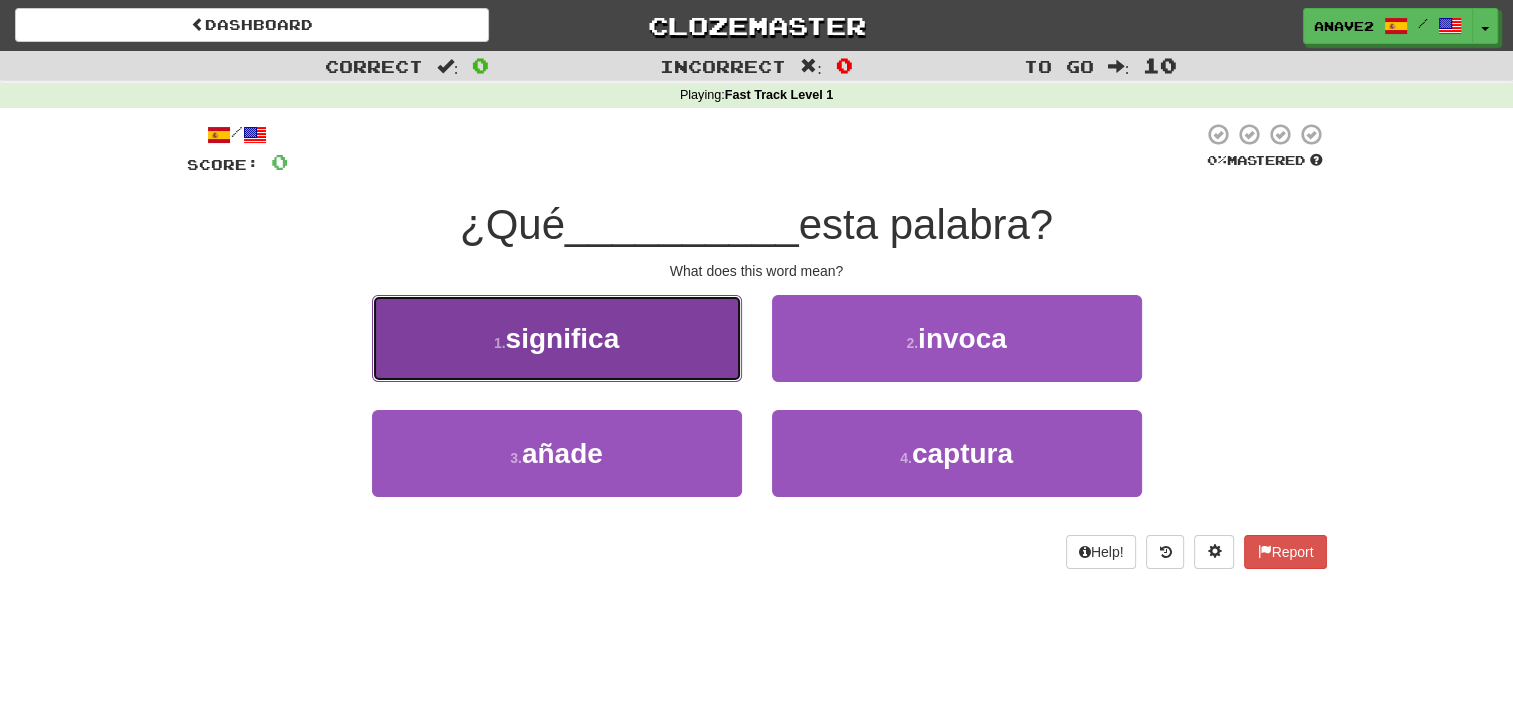 click on "1 .  significa" at bounding box center (557, 338) 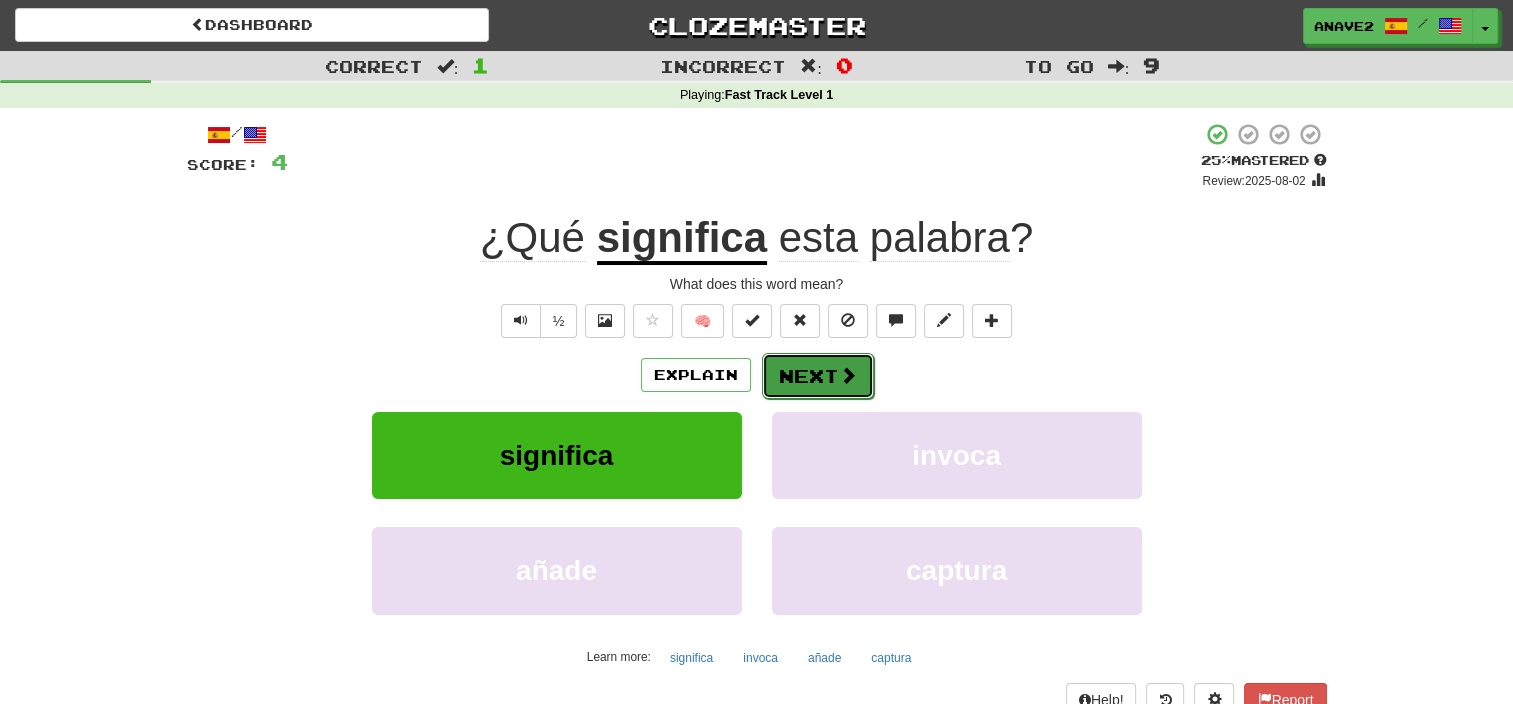 click on "Next" at bounding box center [818, 376] 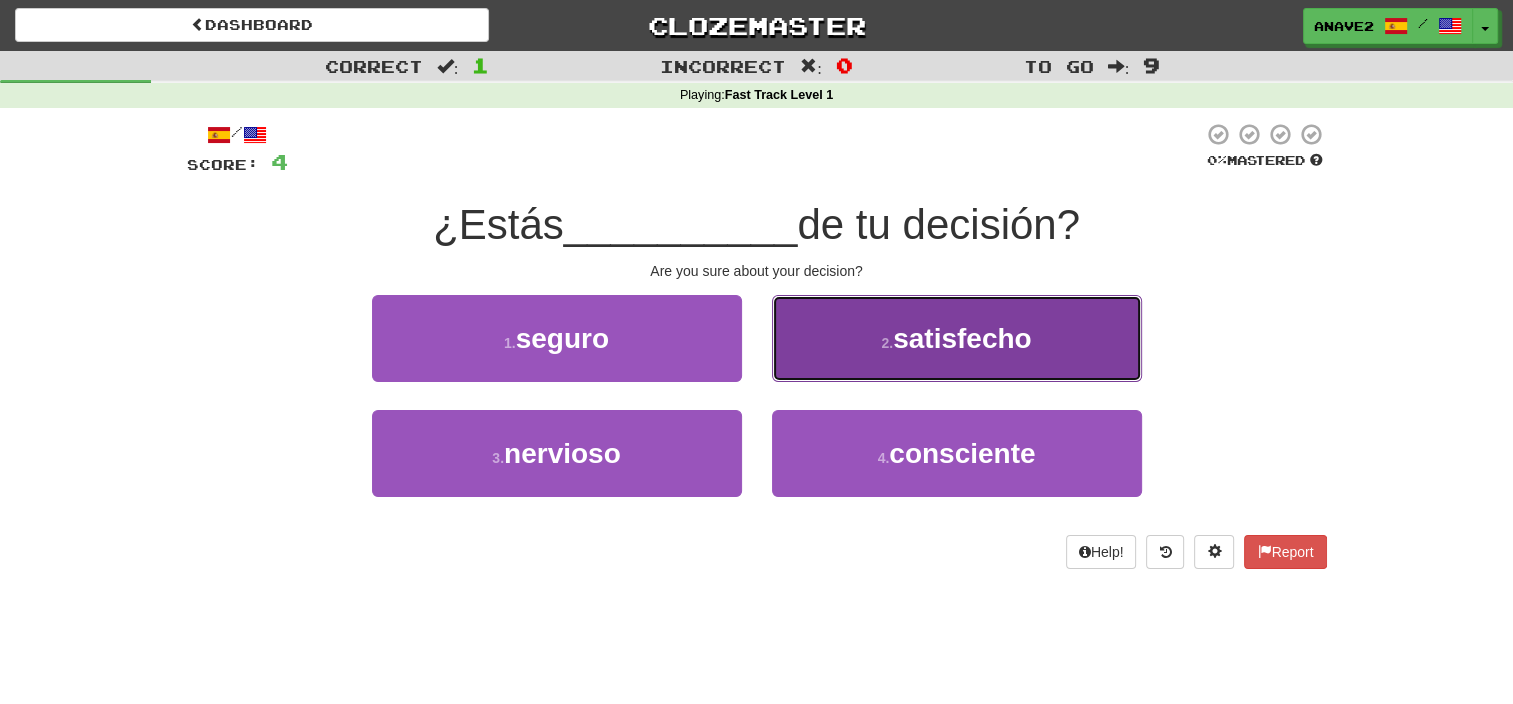 click on "satisfecho" at bounding box center [962, 338] 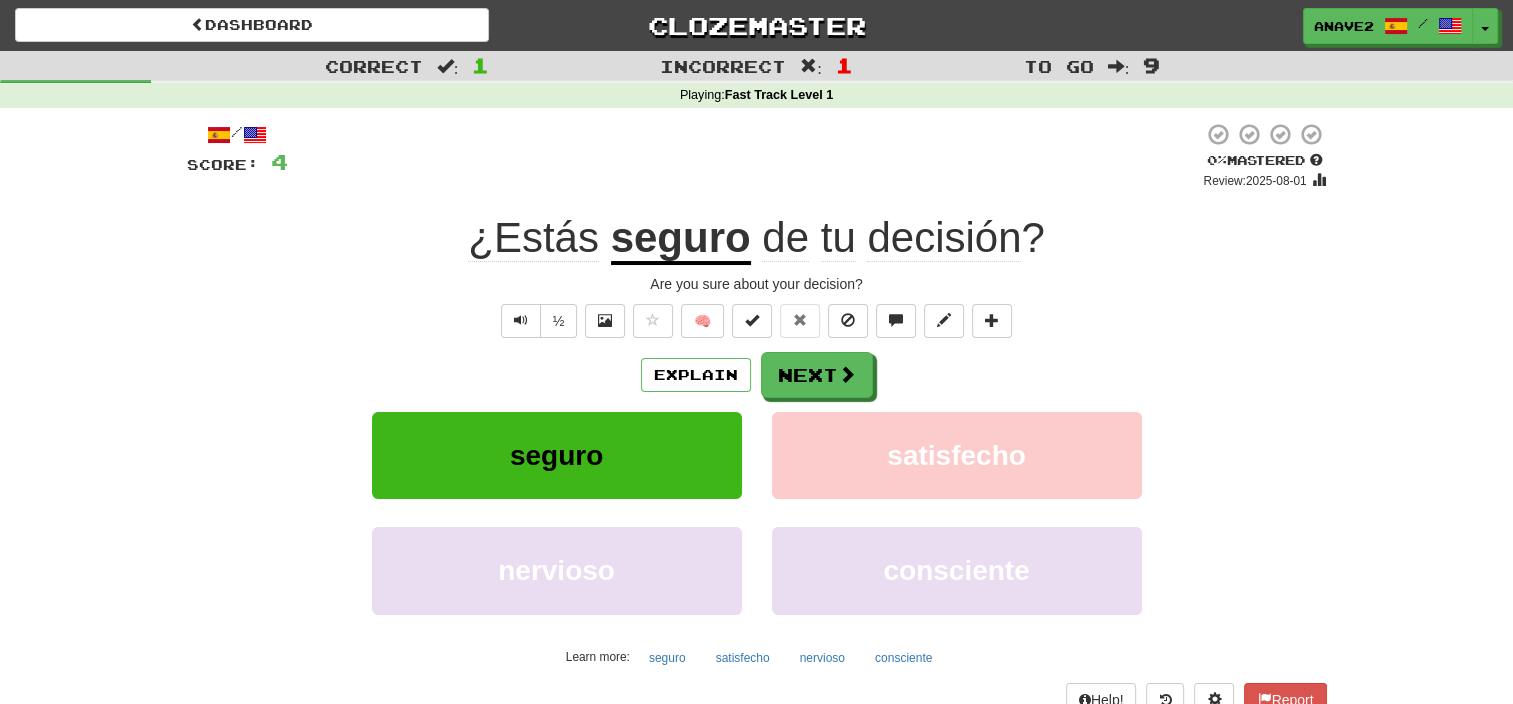 click on "seguro" at bounding box center [681, 239] 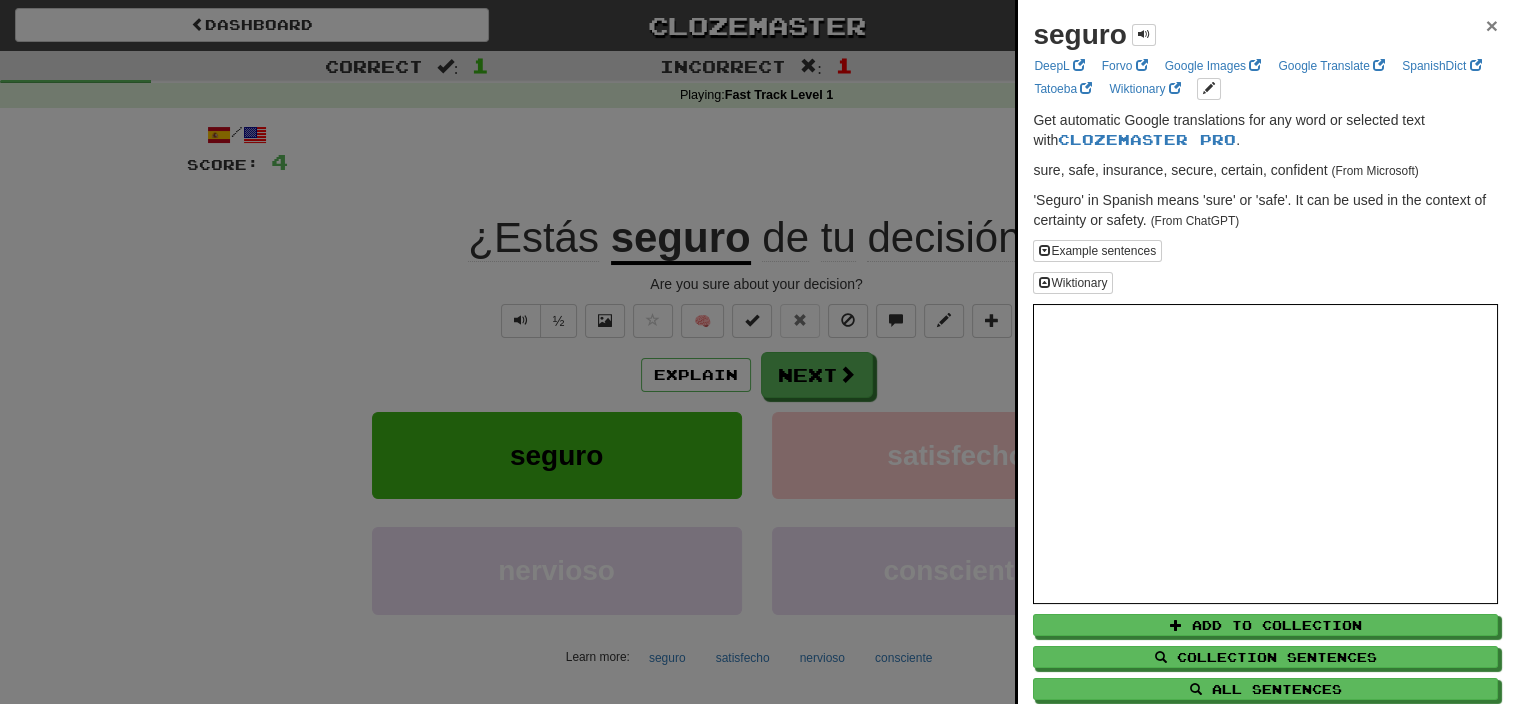 click on "×" at bounding box center [1492, 25] 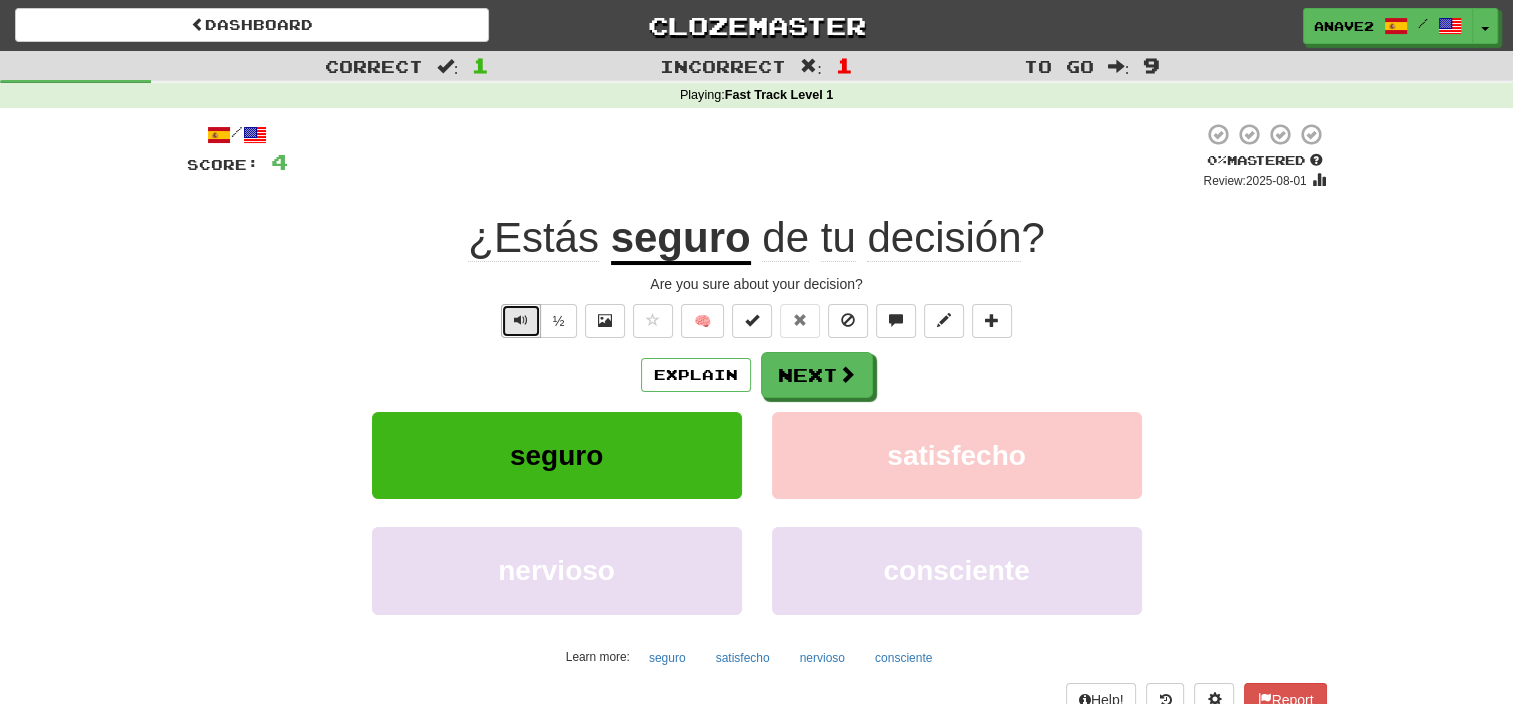 click at bounding box center (521, 321) 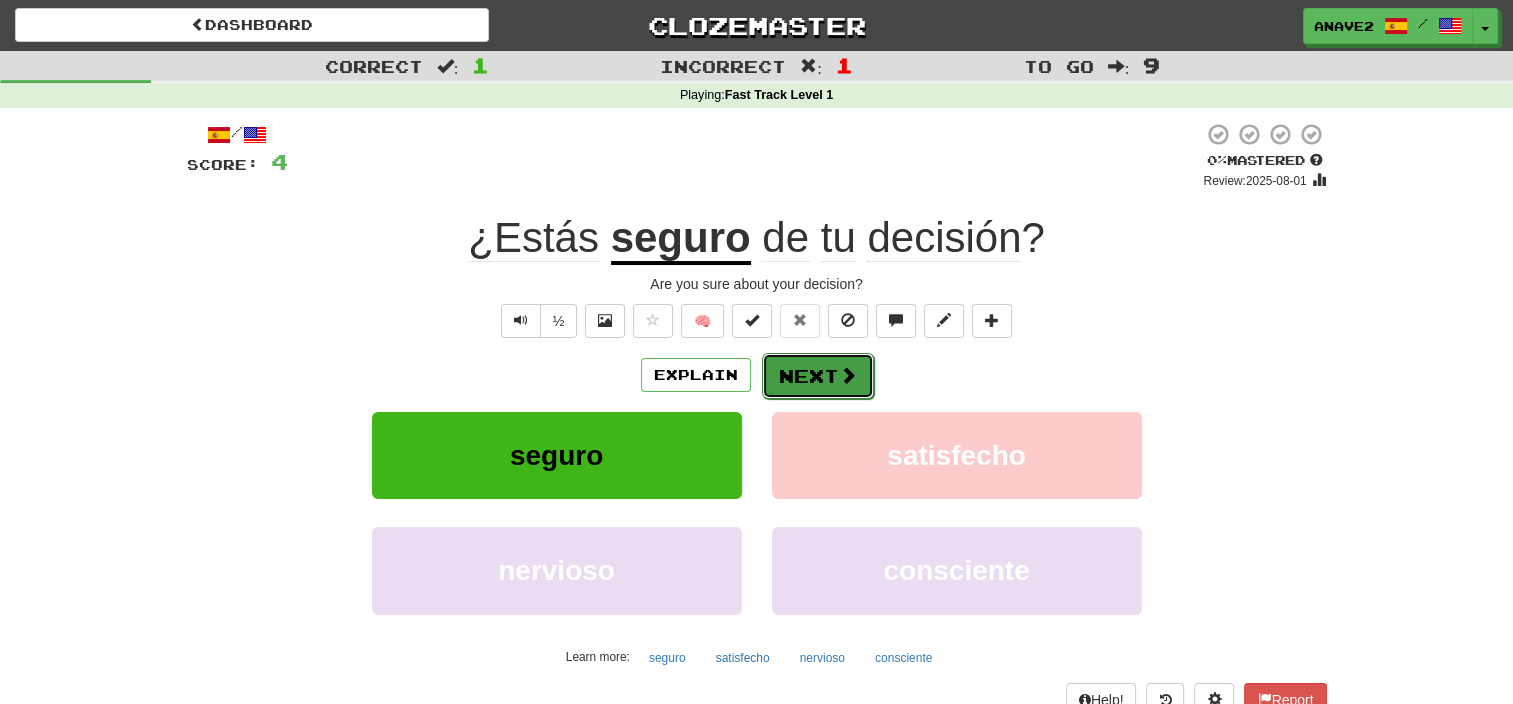 click on "Next" at bounding box center (818, 376) 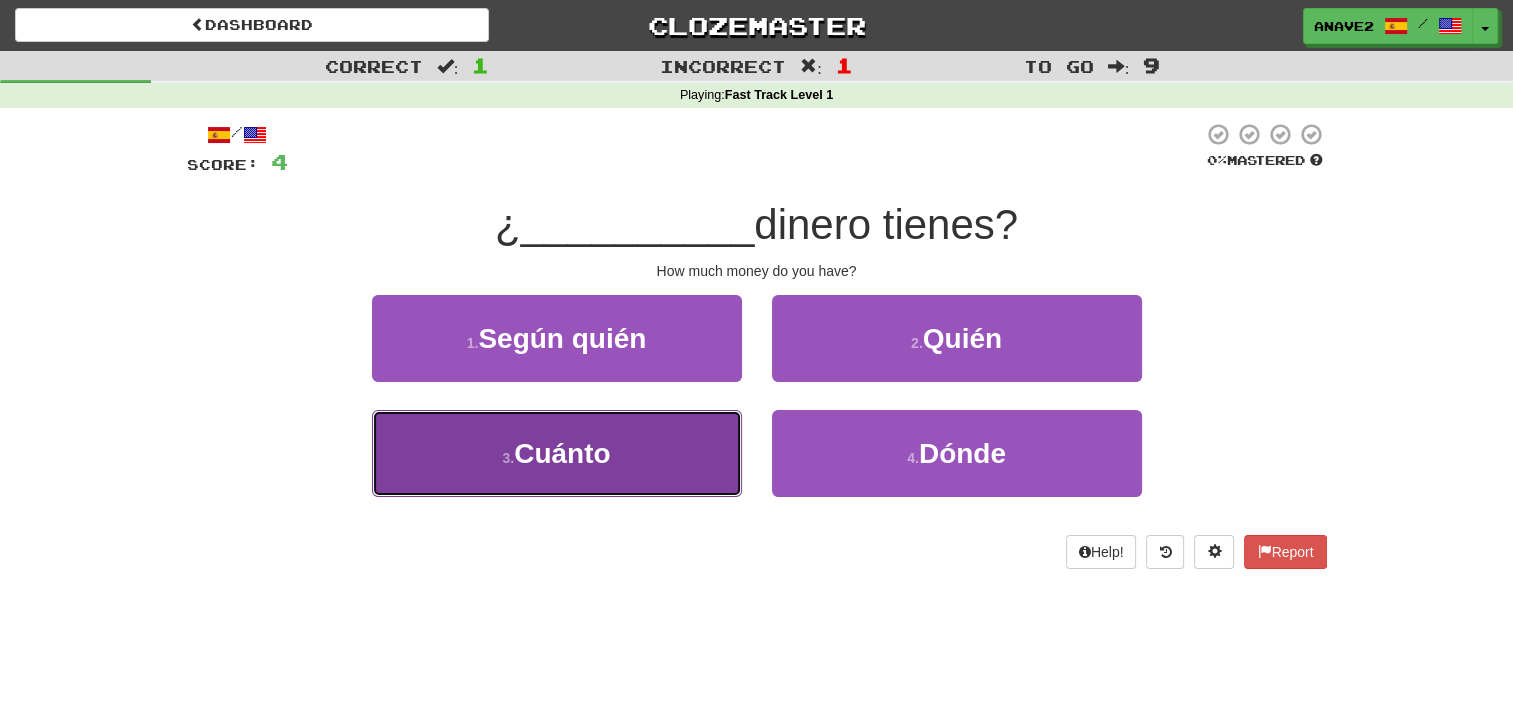 click on "Cuánto" at bounding box center [562, 453] 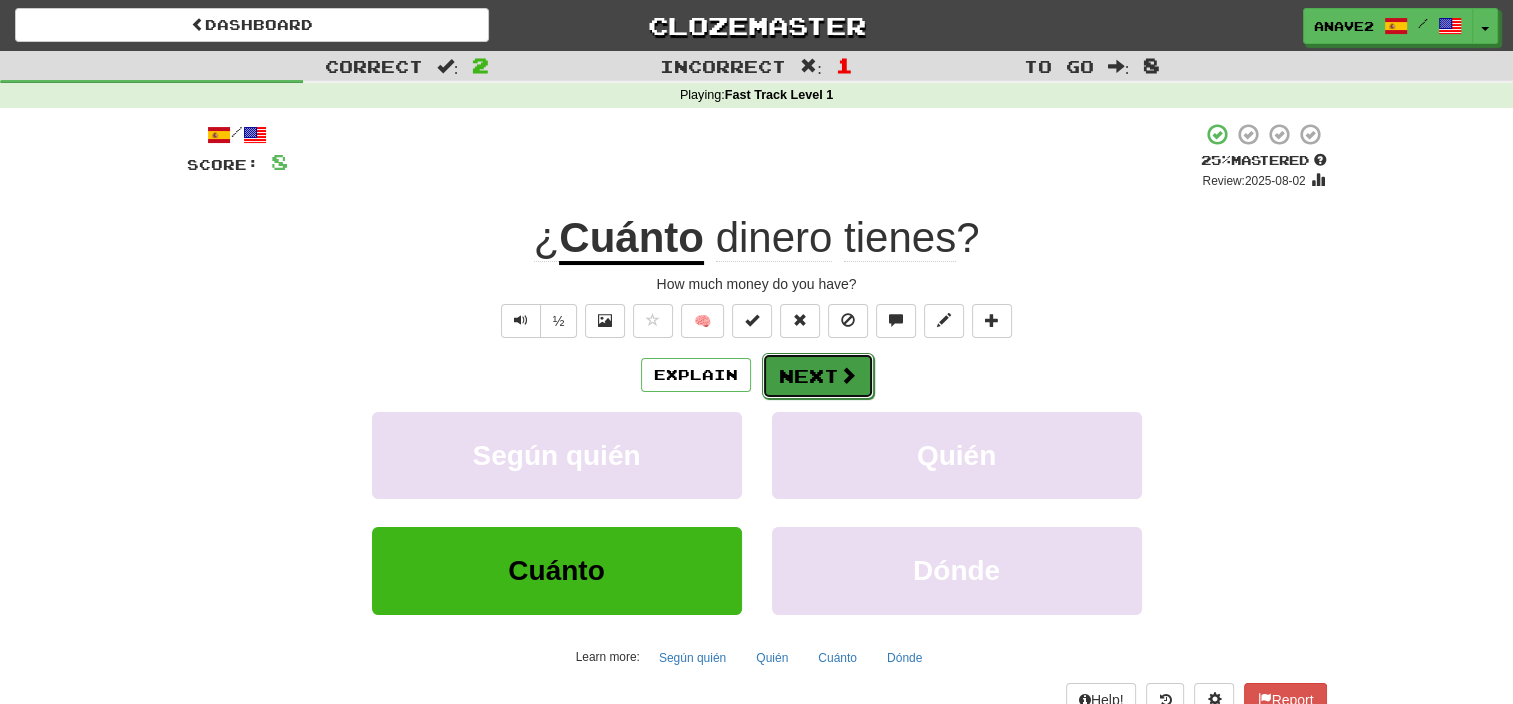 click on "Next" at bounding box center (818, 376) 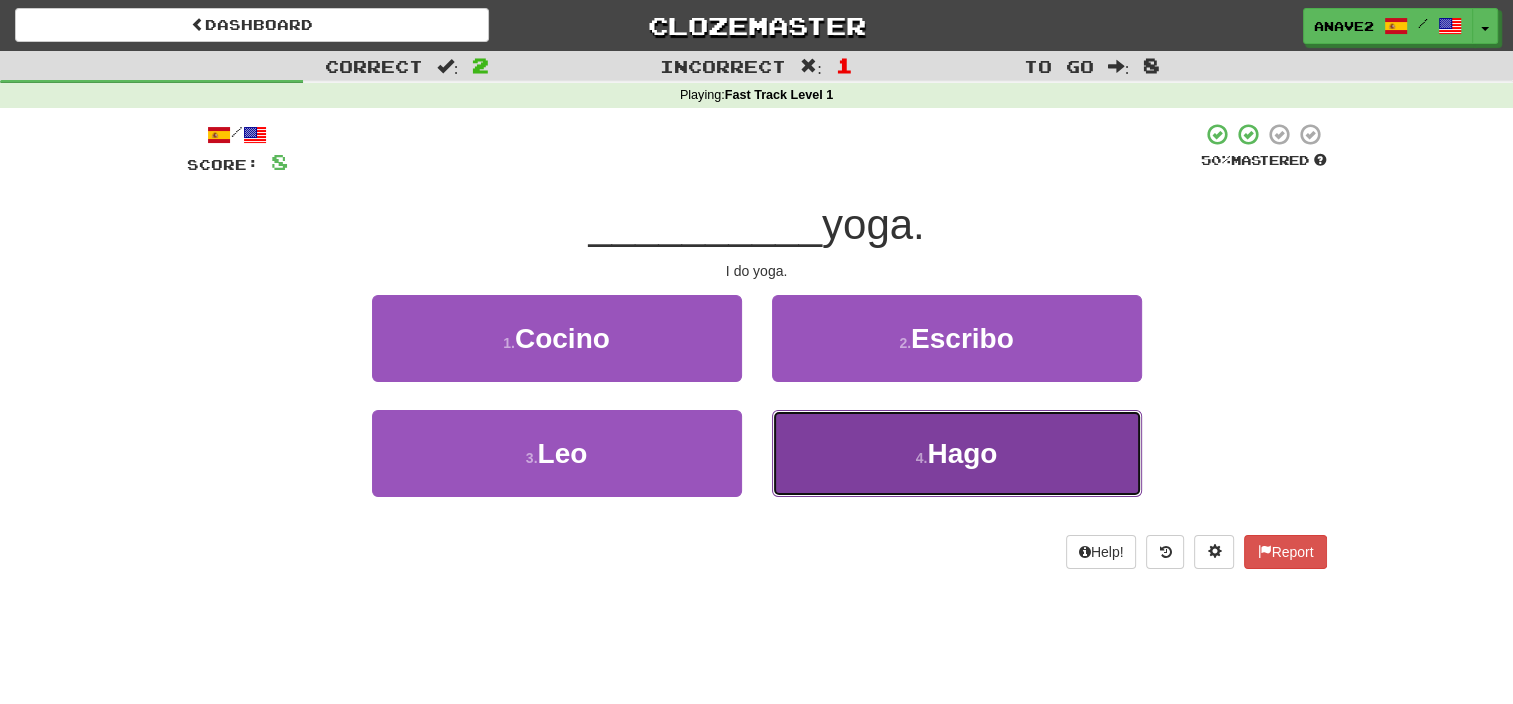 click on "4 .  Hago" at bounding box center [957, 453] 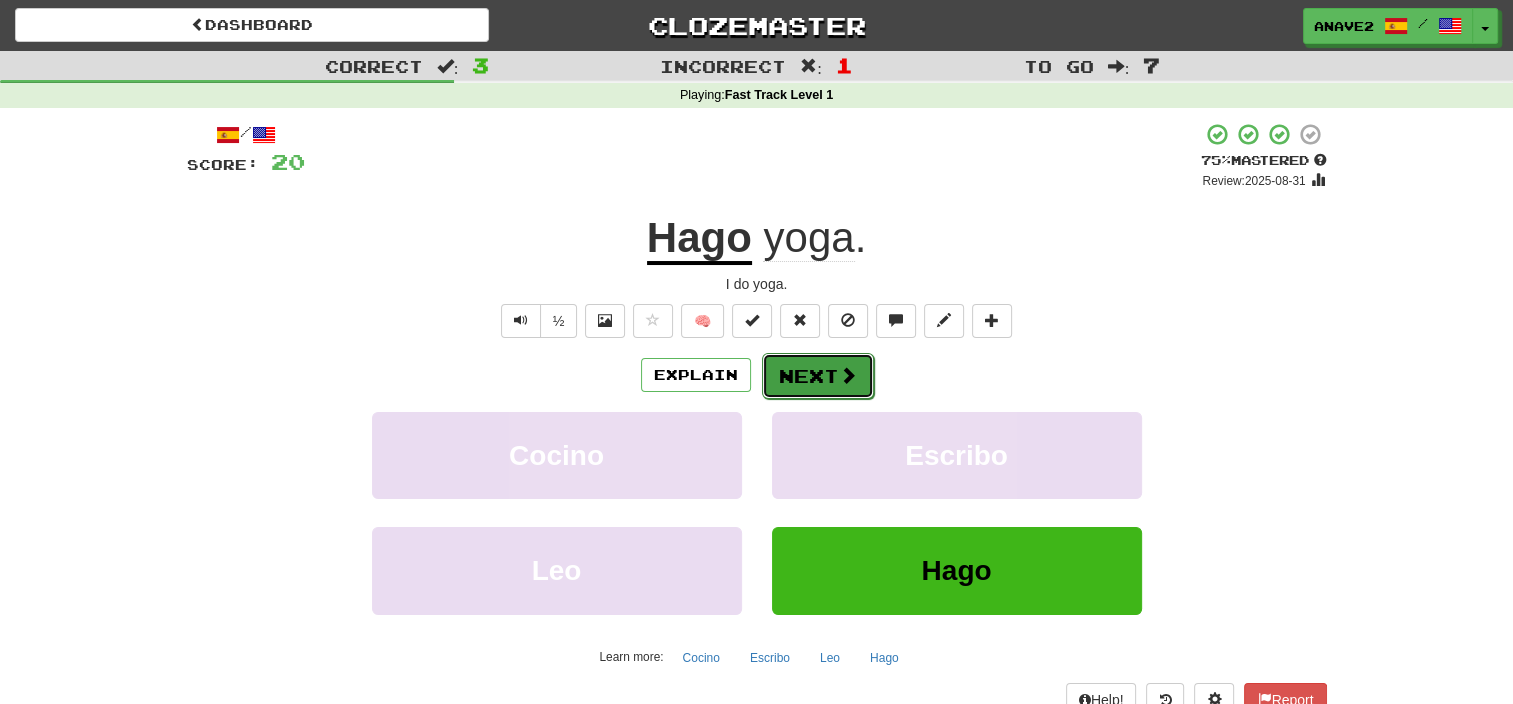 click on "Next" at bounding box center [818, 376] 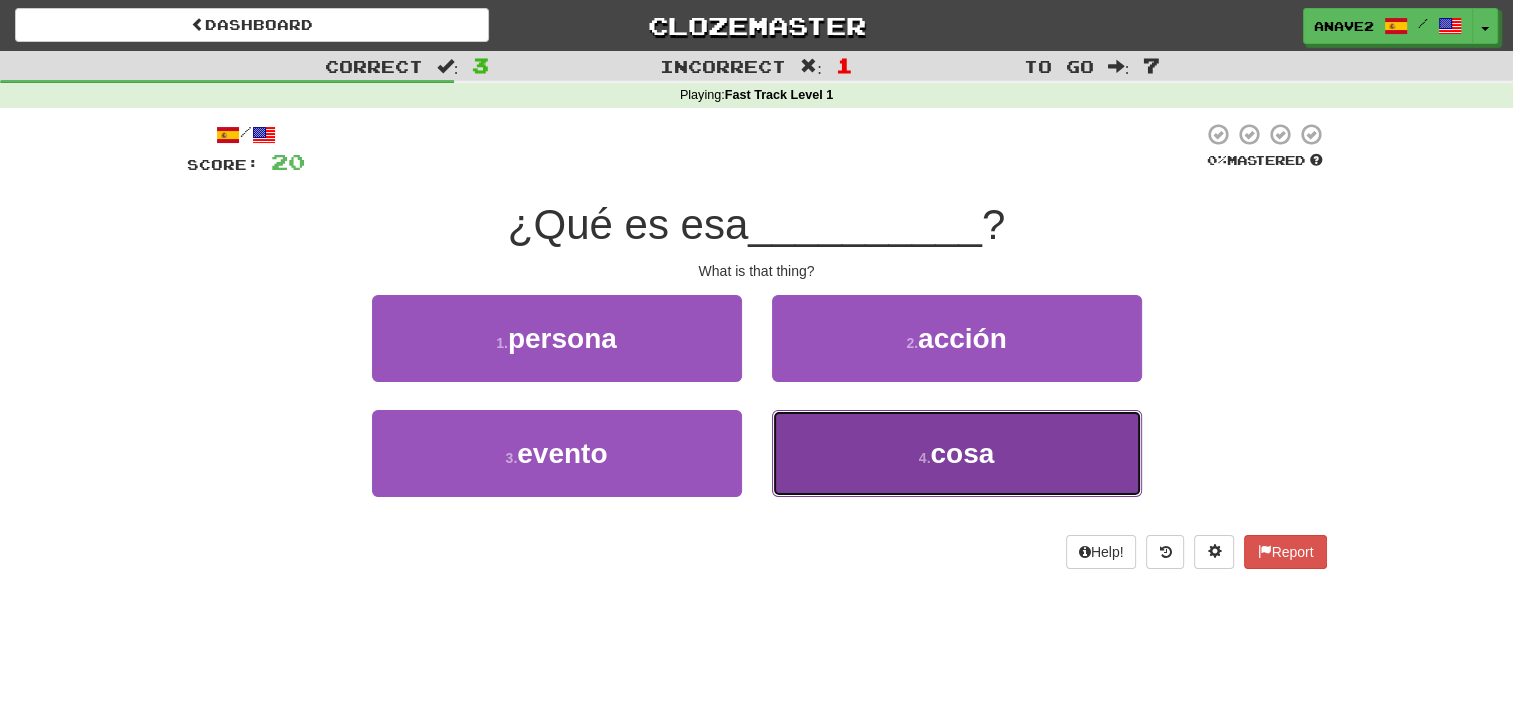 click on "cosa" at bounding box center (962, 453) 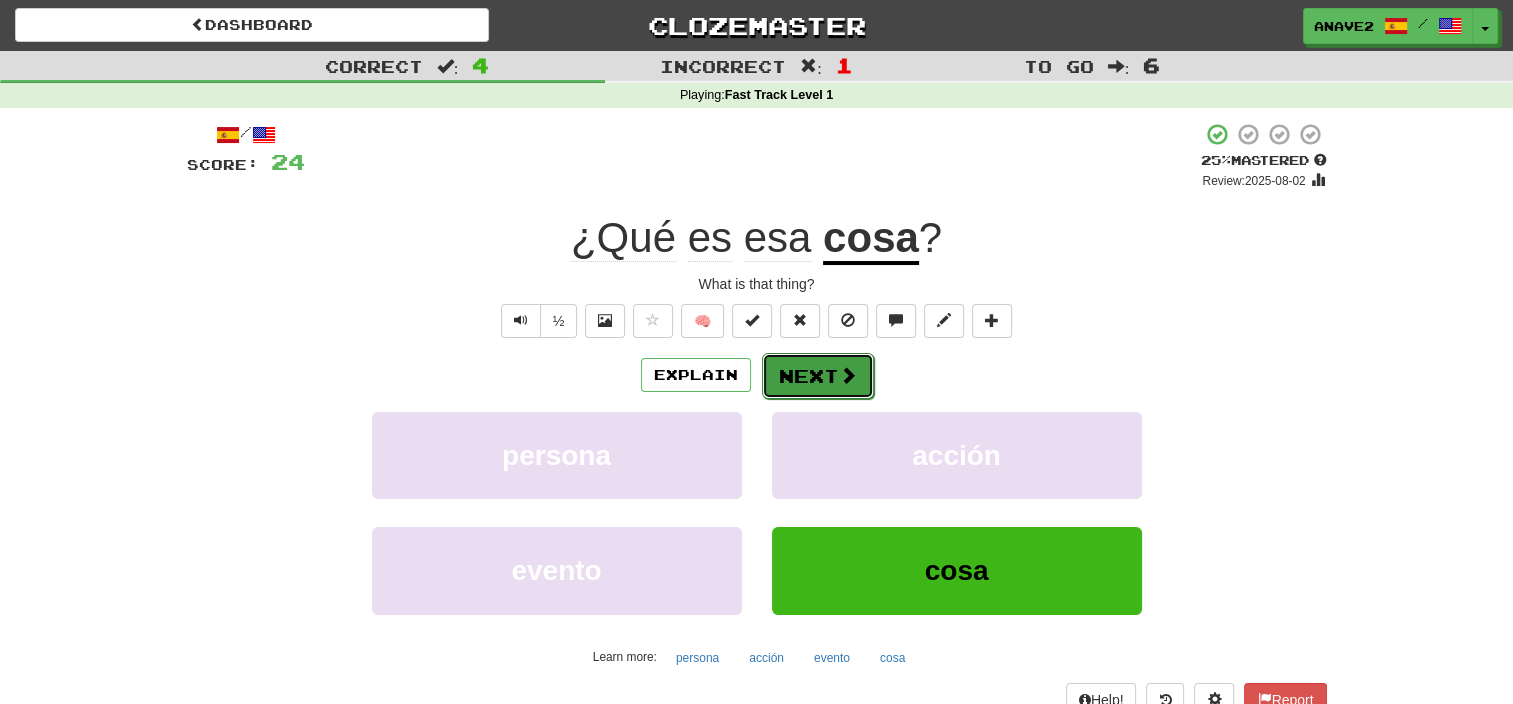 click on "Next" at bounding box center [818, 376] 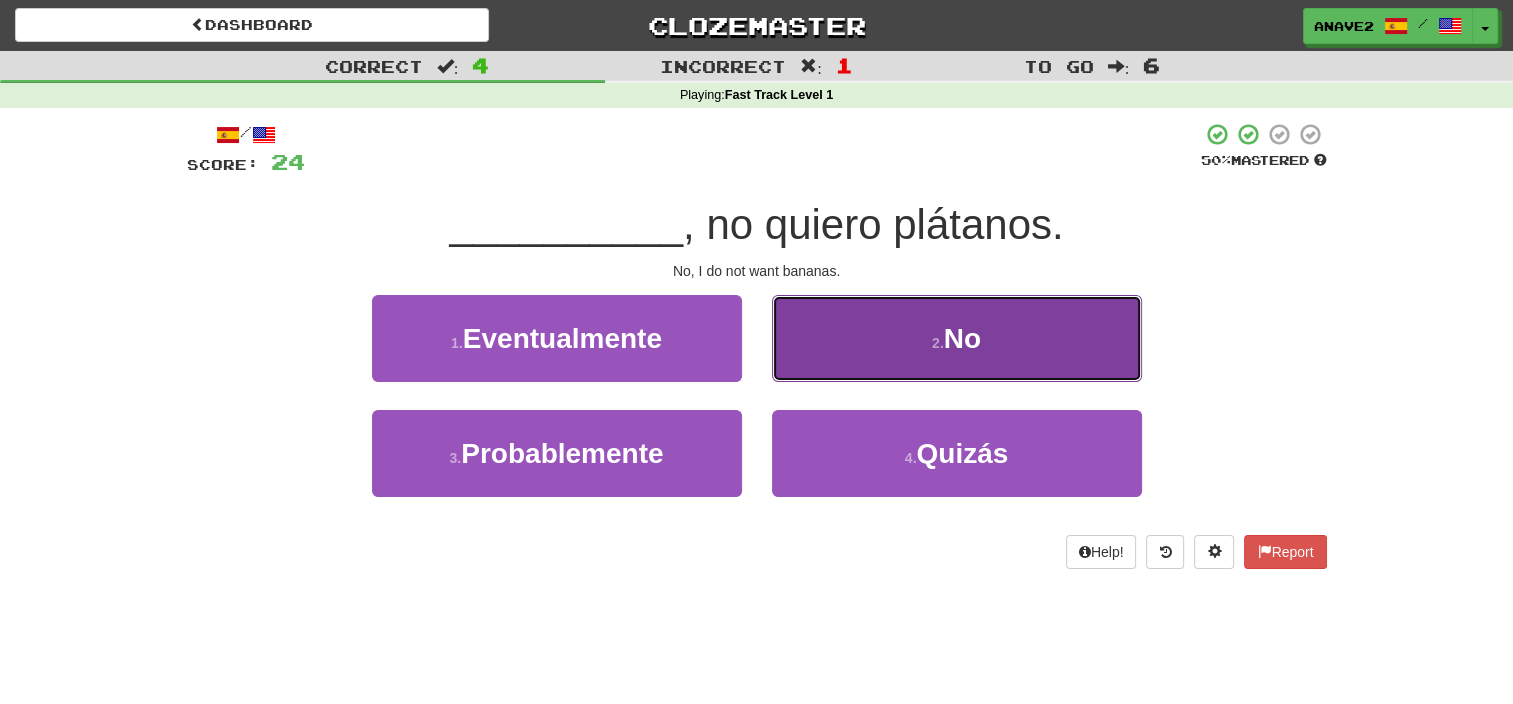 click on "2 .  No" at bounding box center (957, 338) 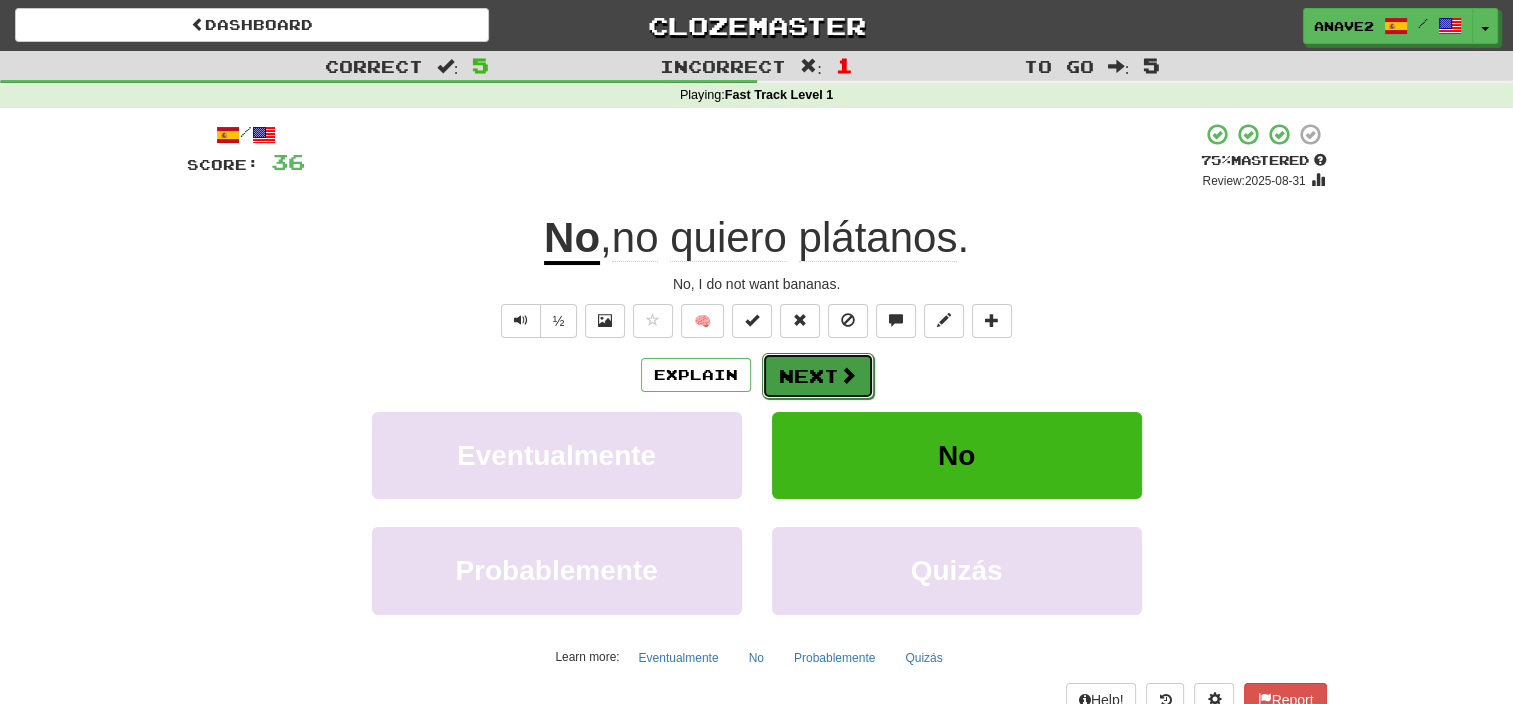 click on "Next" at bounding box center [818, 376] 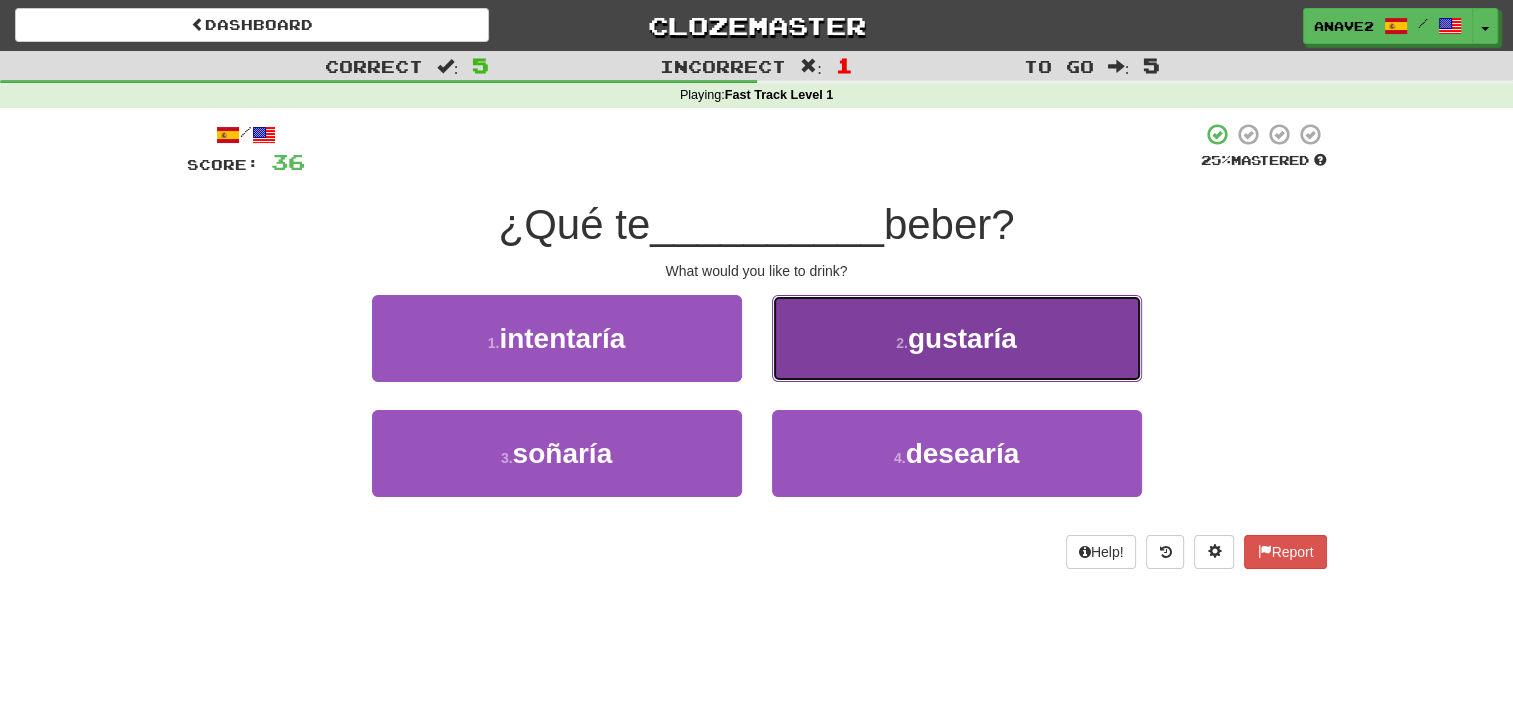 click on "gustaría" at bounding box center [962, 338] 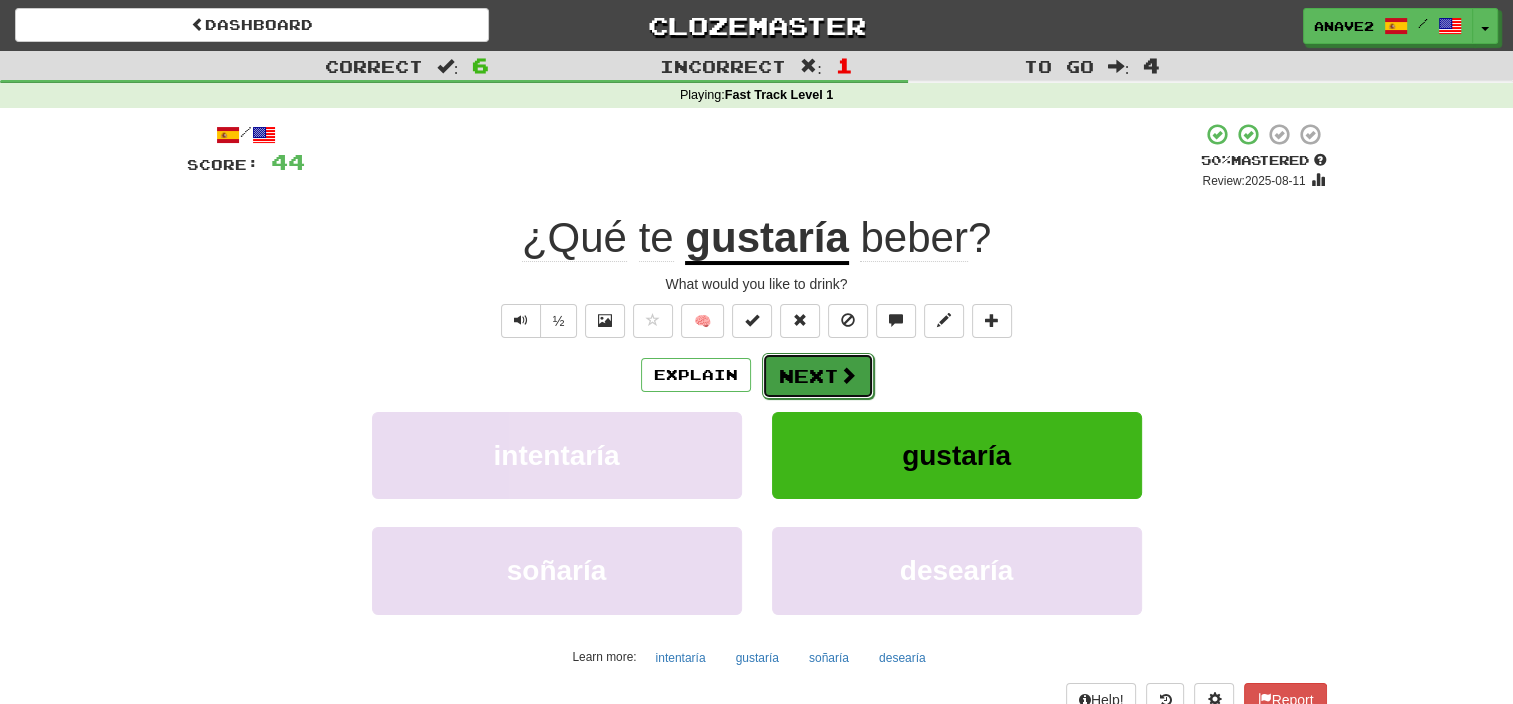 click at bounding box center (848, 375) 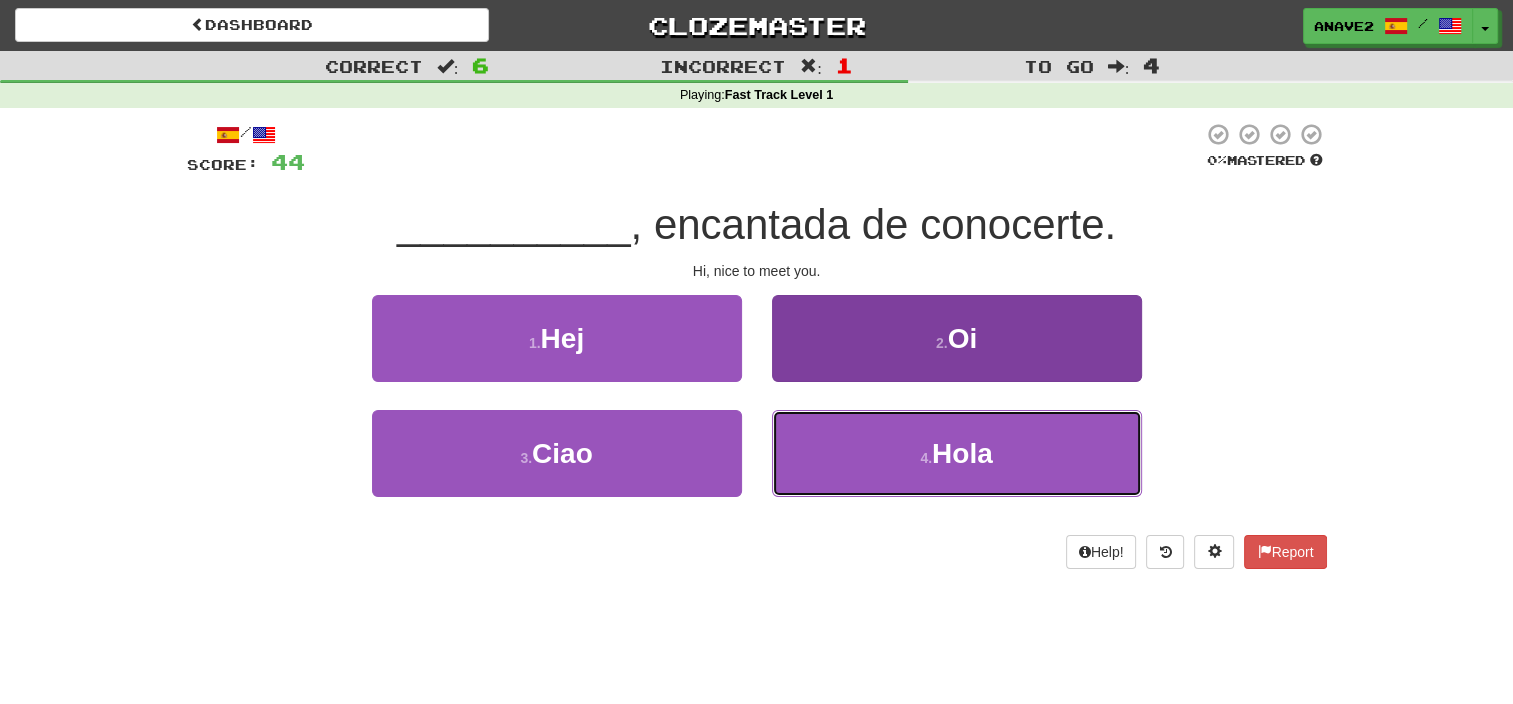 click on "Hola" at bounding box center [962, 453] 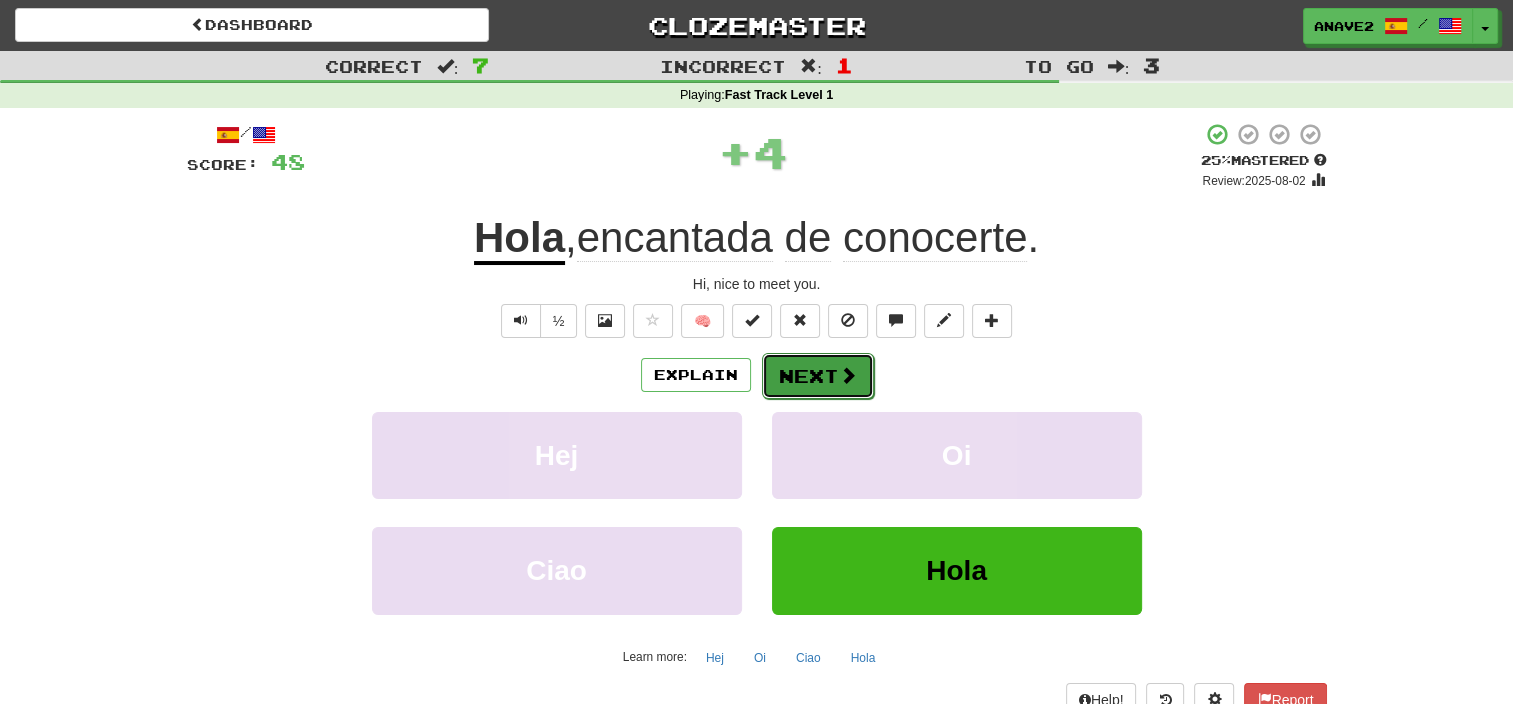 click on "Next" at bounding box center (818, 376) 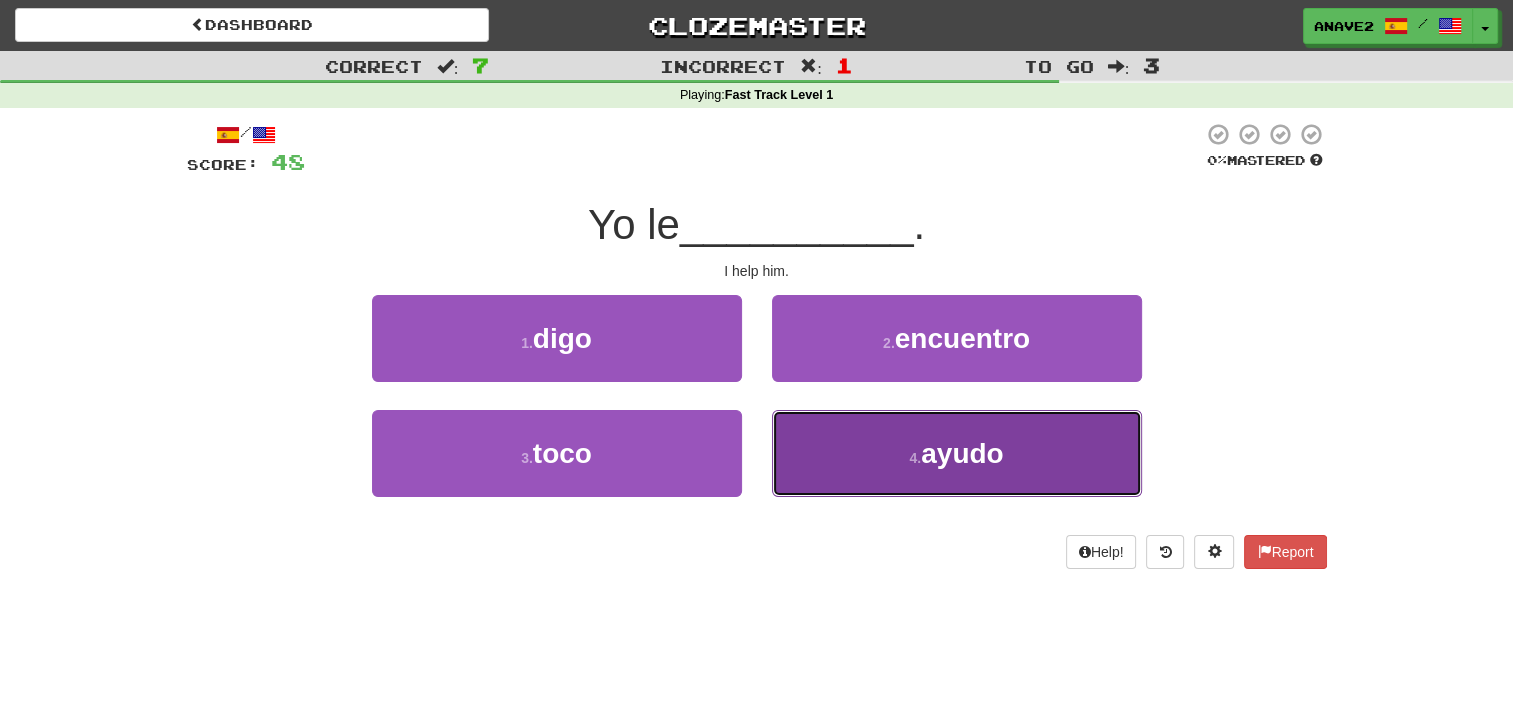 click on "4 .  ayudo" at bounding box center (957, 453) 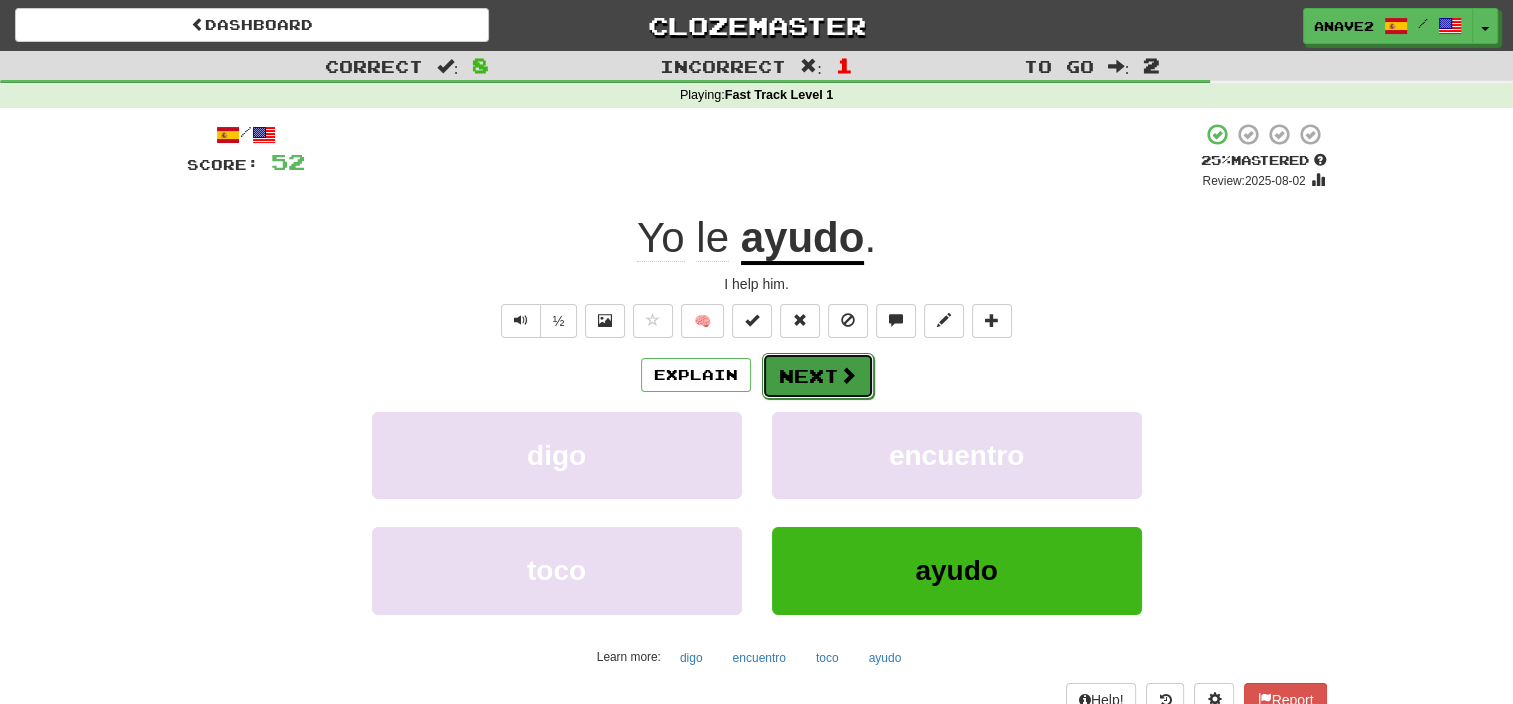 click on "Next" at bounding box center [818, 376] 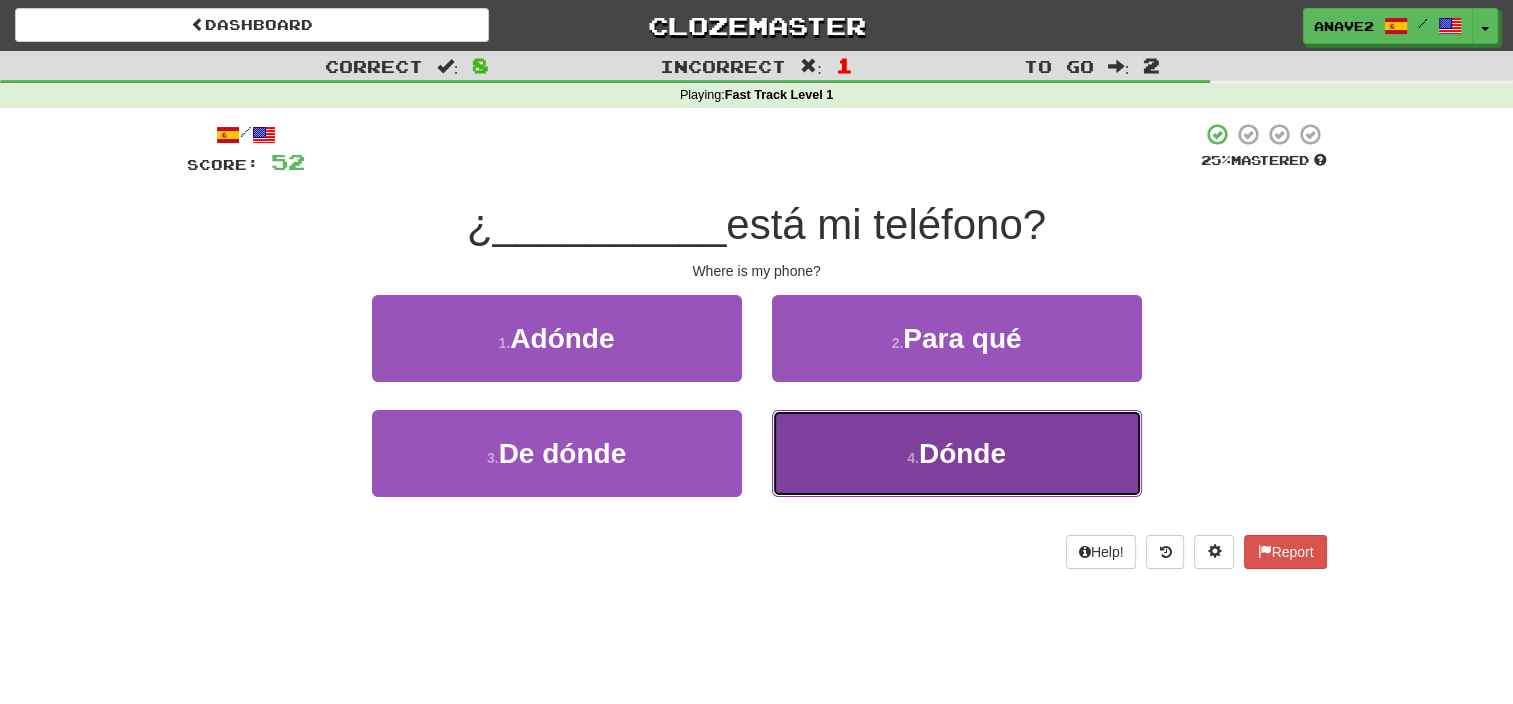 click on "Dónde" at bounding box center [962, 453] 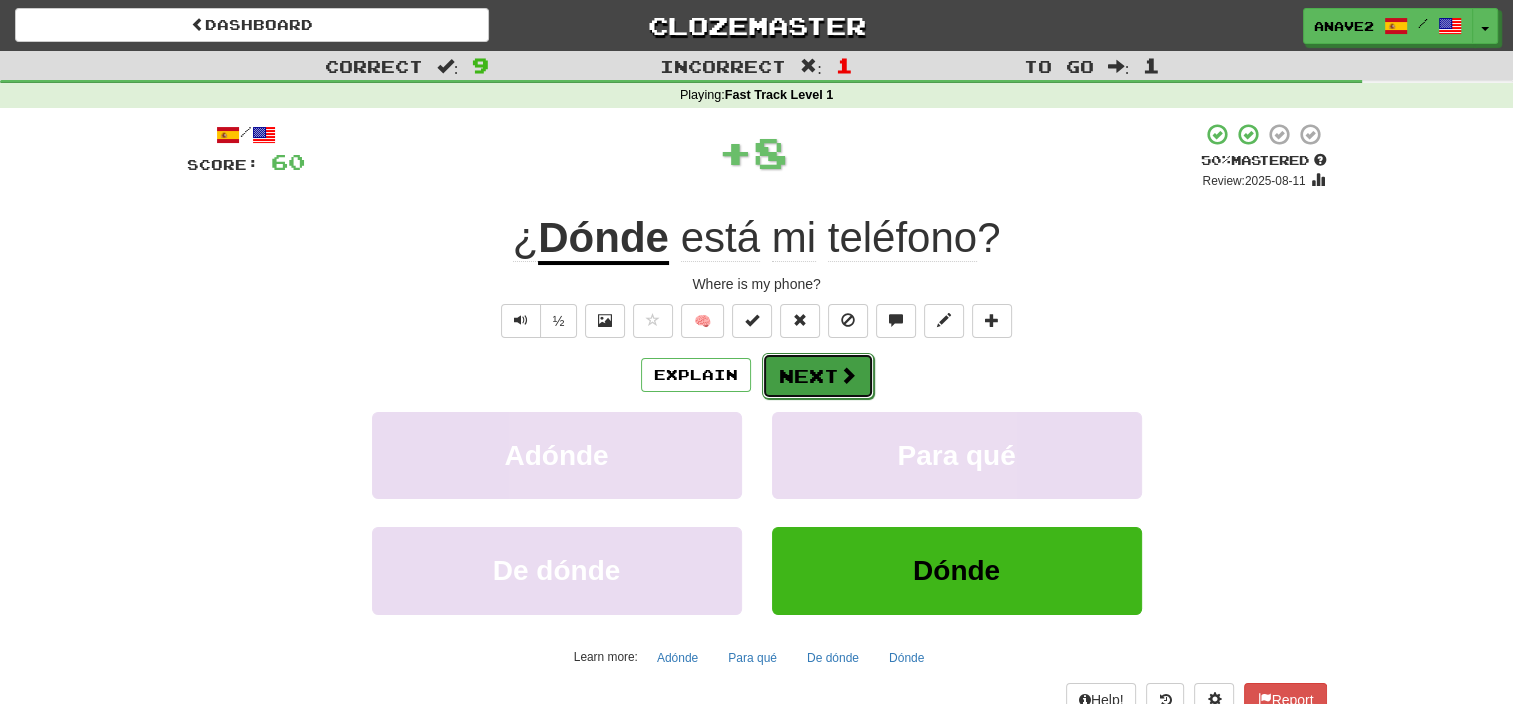 click on "Next" at bounding box center (818, 376) 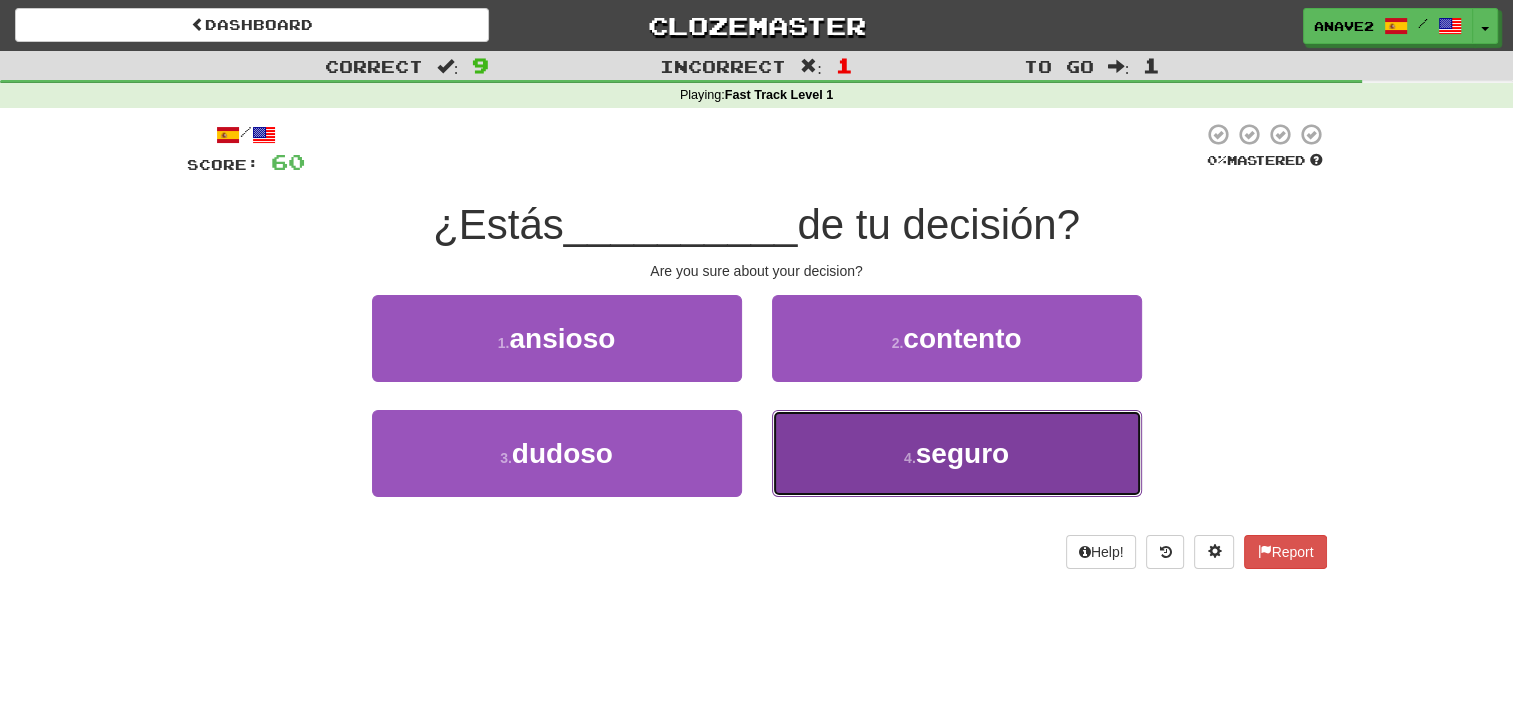 click on "seguro" at bounding box center [962, 453] 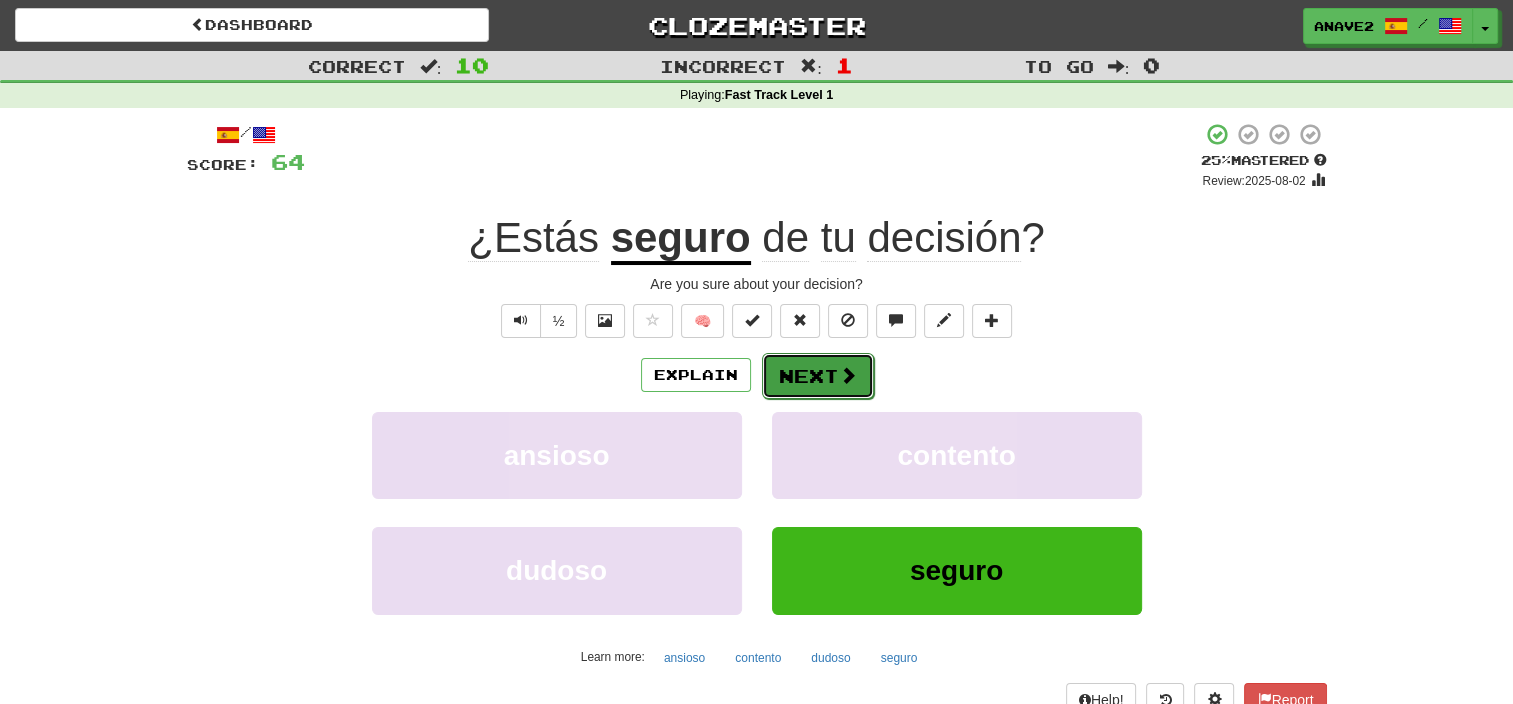 click on "Next" at bounding box center [818, 376] 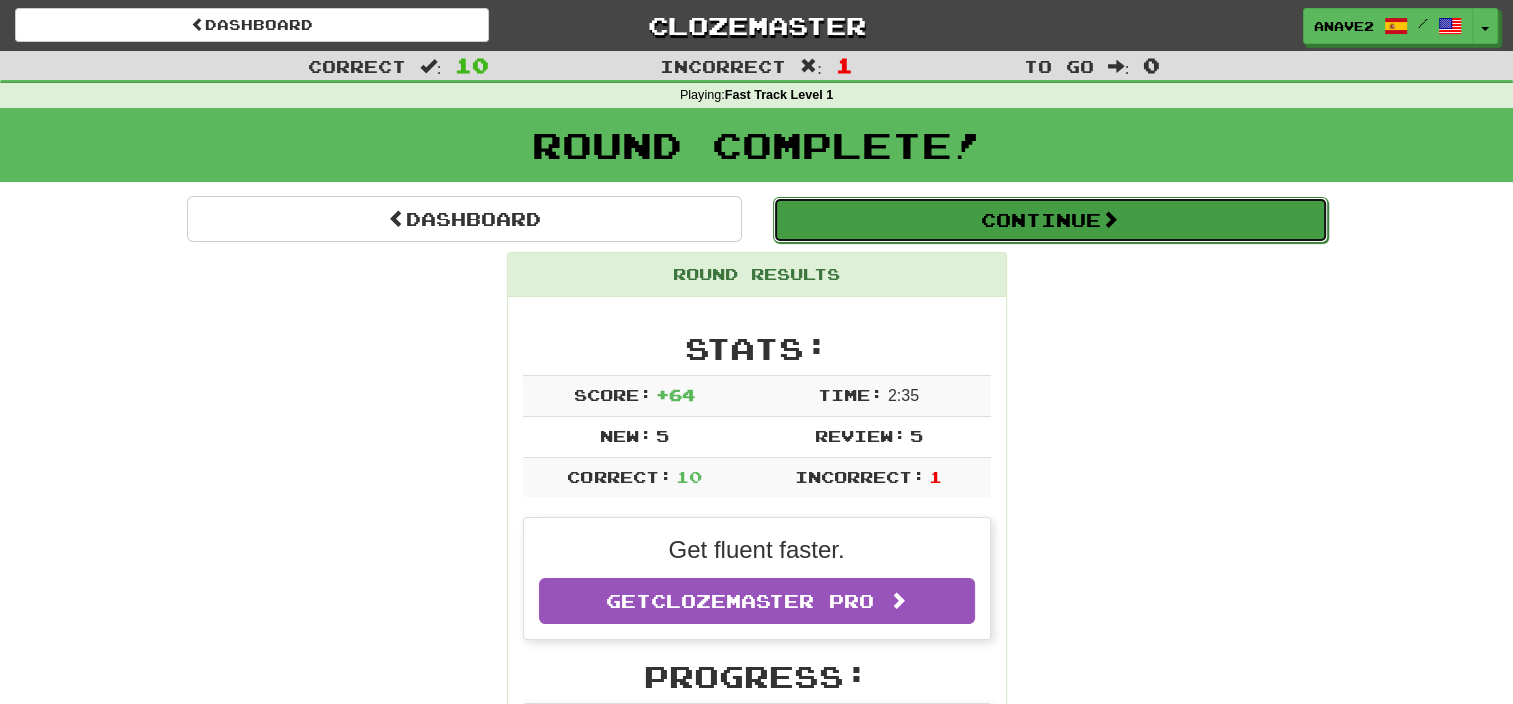 click on "Continue" at bounding box center (1050, 220) 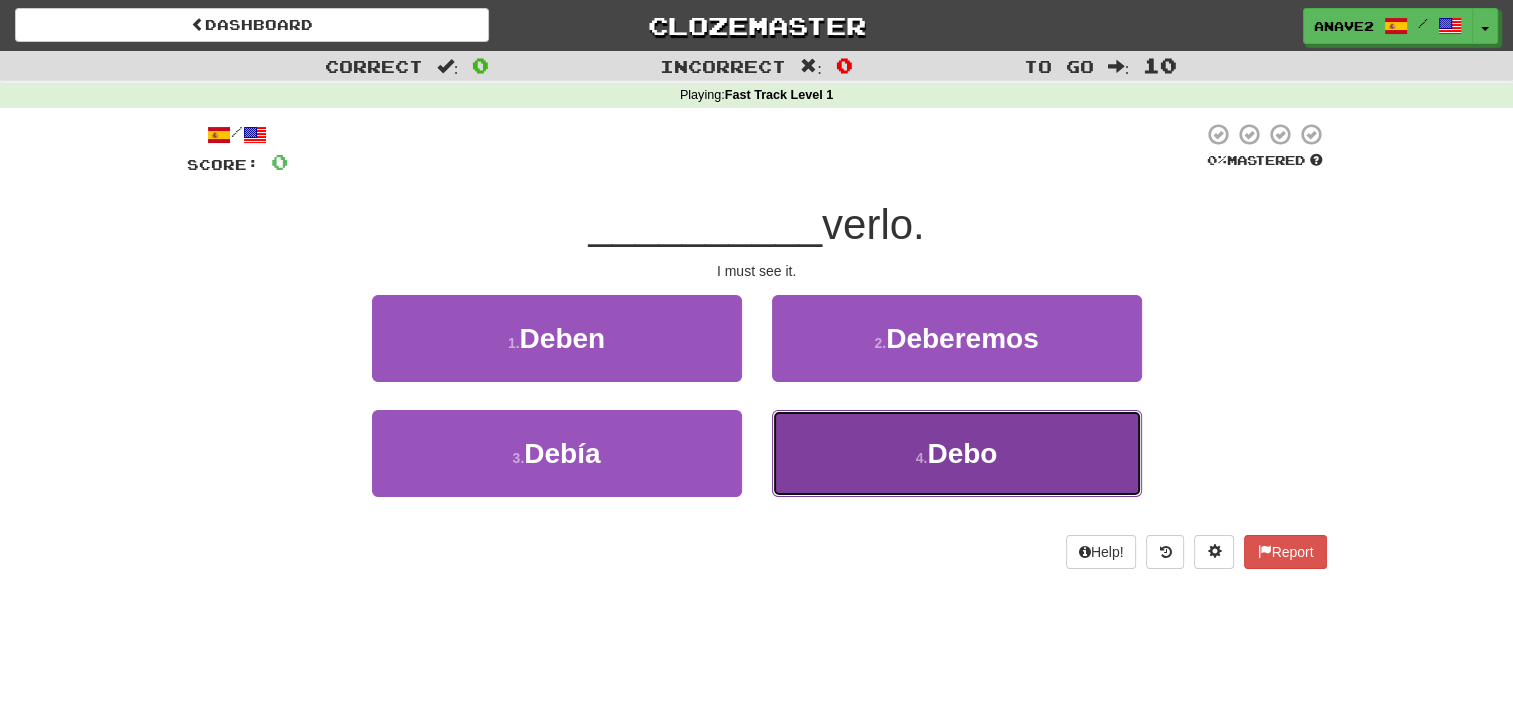 click on "4 .  Debo" at bounding box center [957, 453] 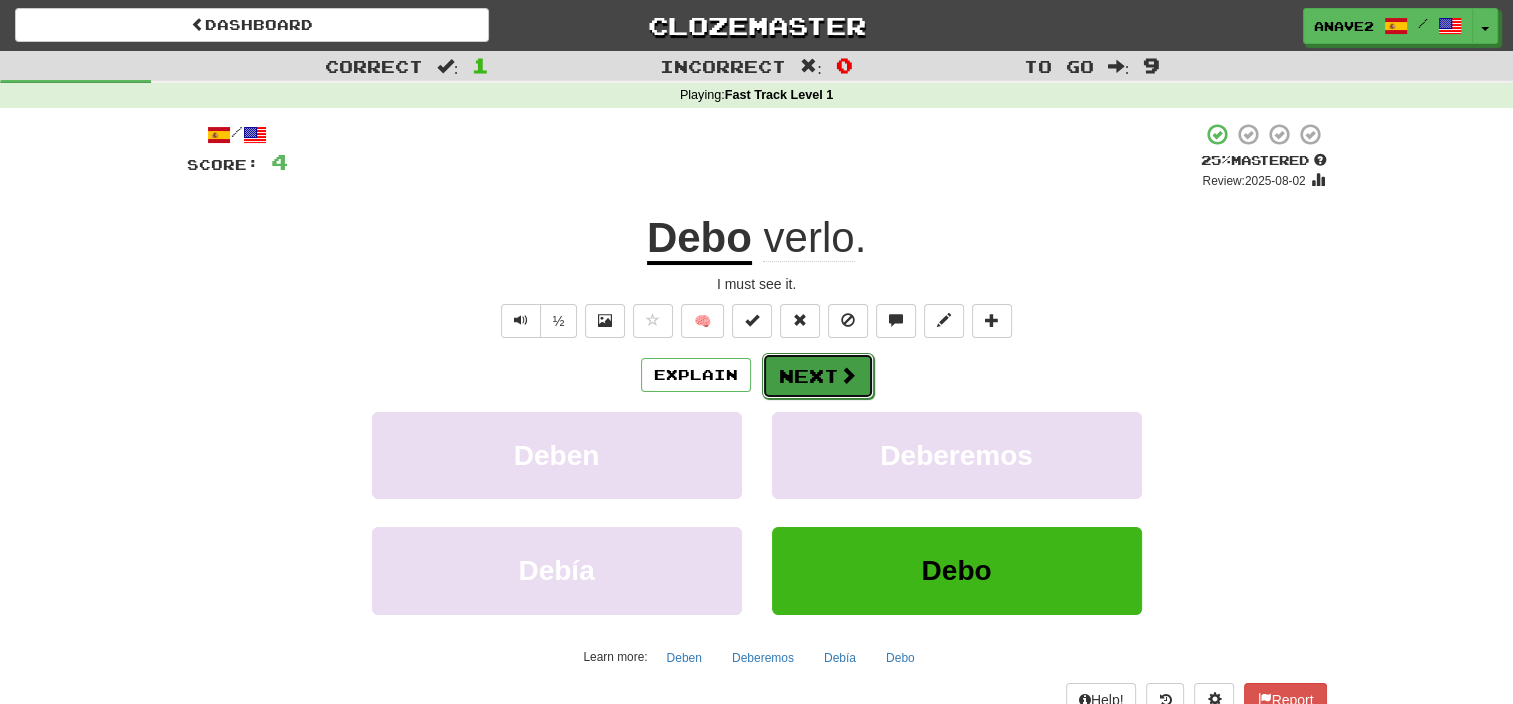click at bounding box center (848, 375) 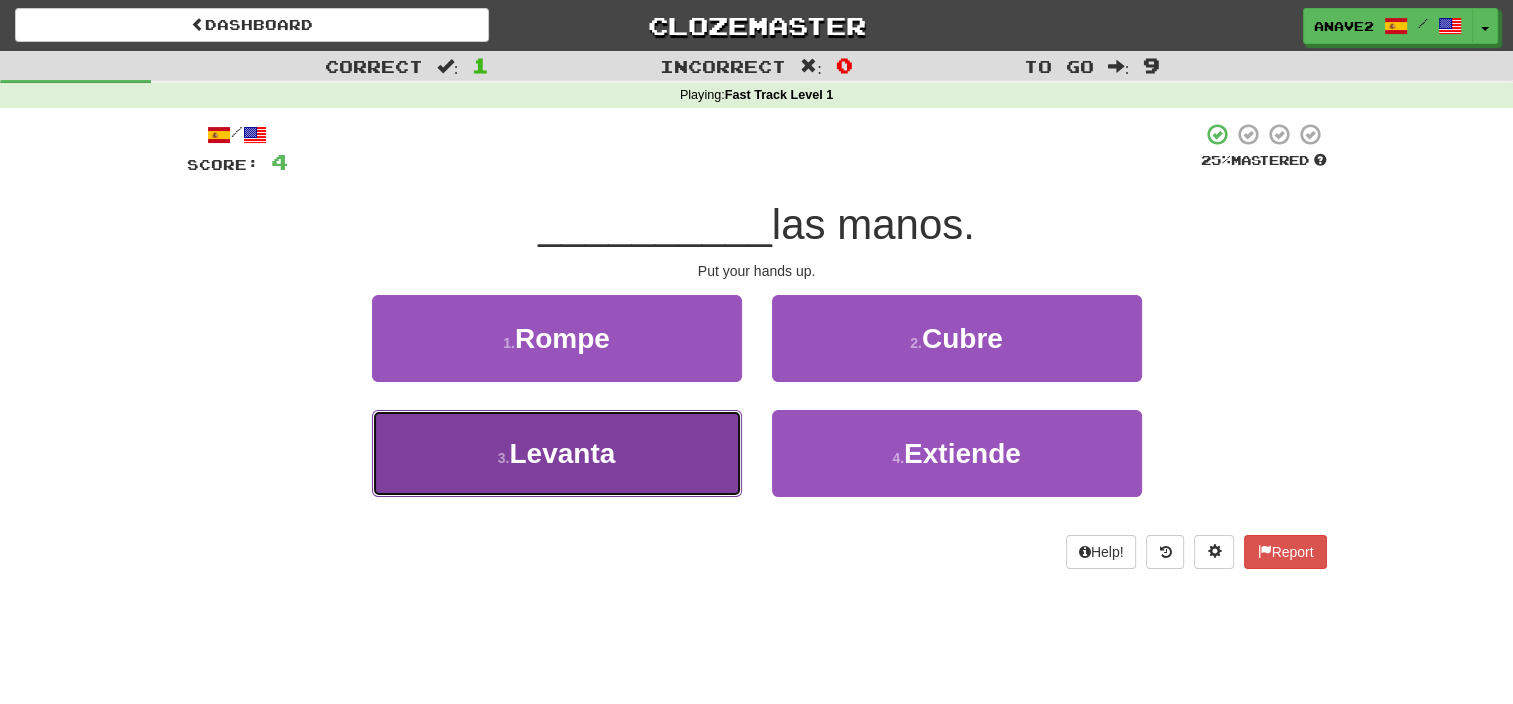 click on "Levanta" at bounding box center (562, 453) 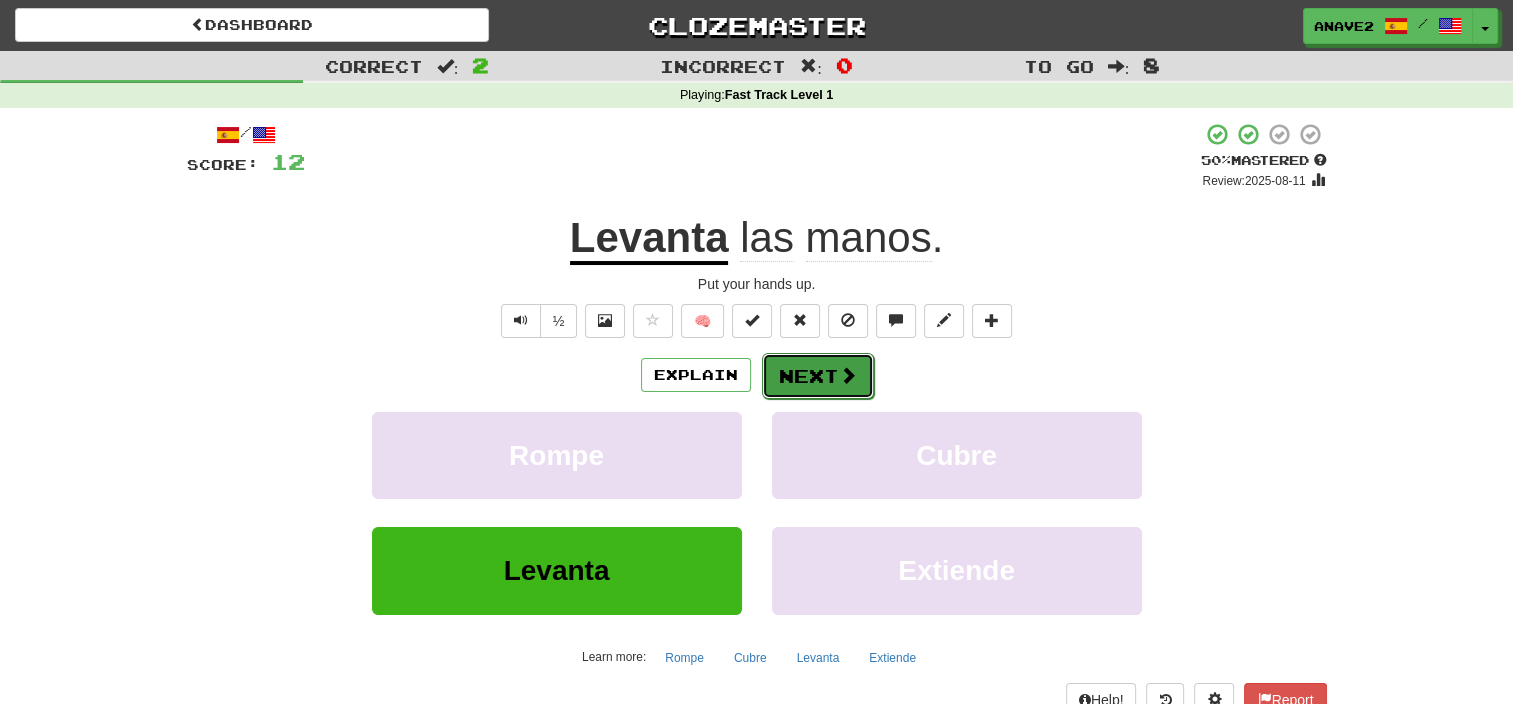 click on "Next" at bounding box center (818, 376) 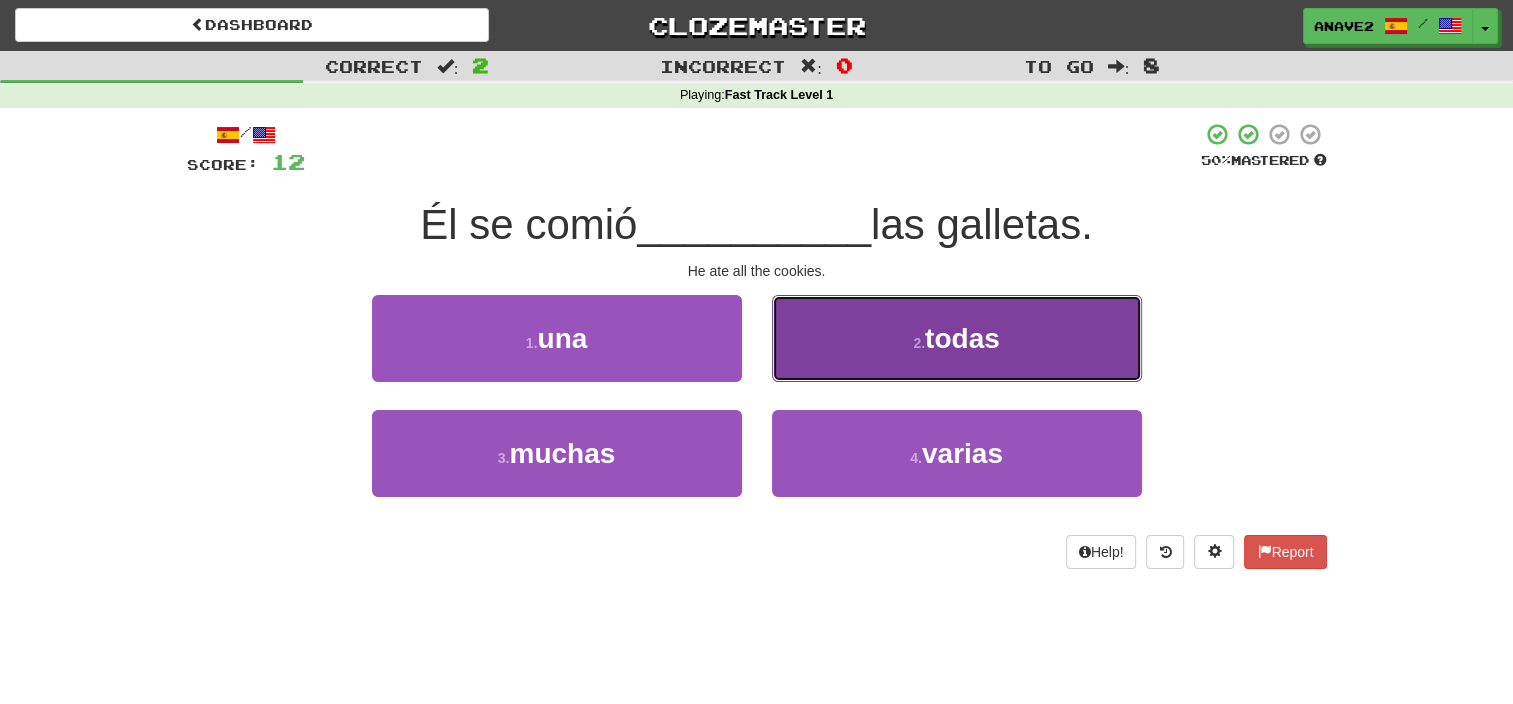 click on "todas" at bounding box center [962, 338] 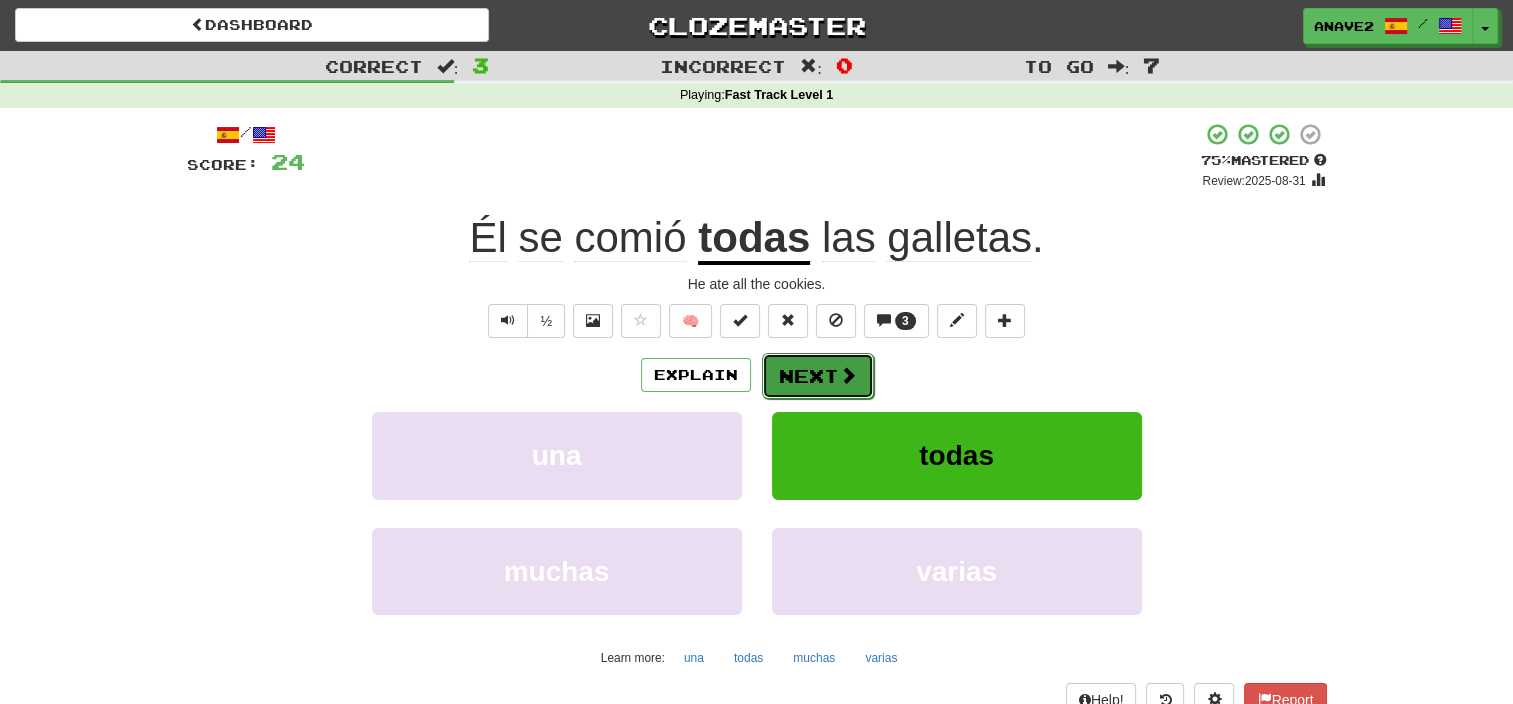 click on "Next" at bounding box center (818, 376) 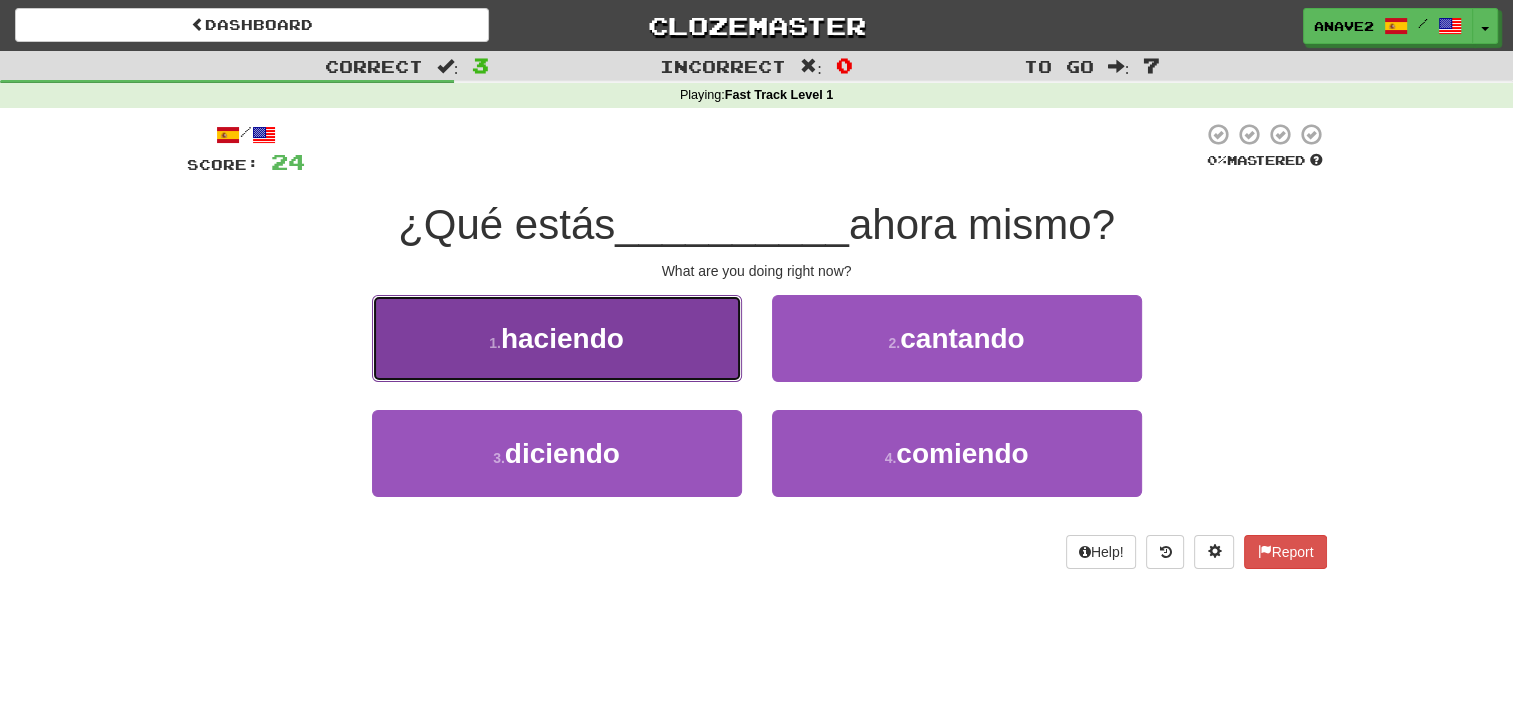 click on "haciendo" at bounding box center (562, 338) 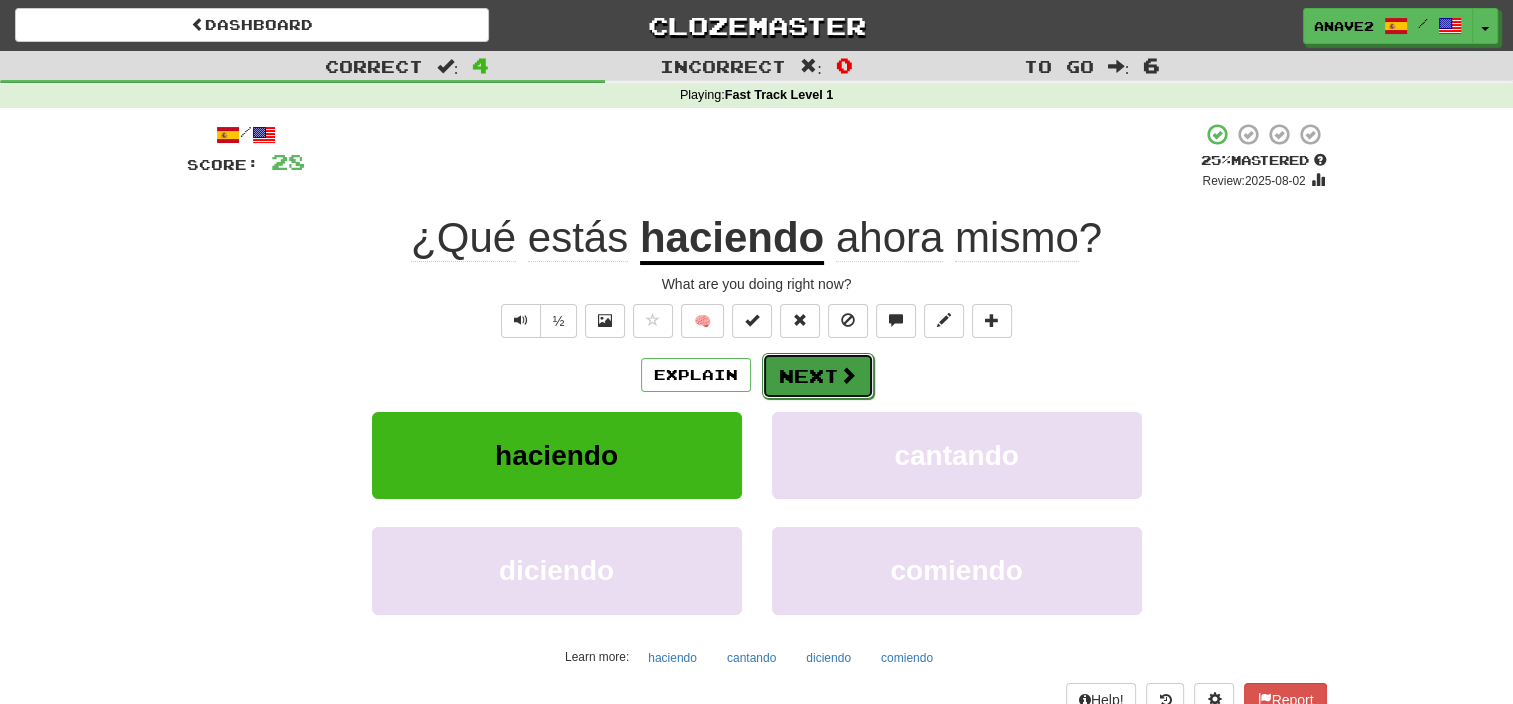 click on "Next" at bounding box center [818, 376] 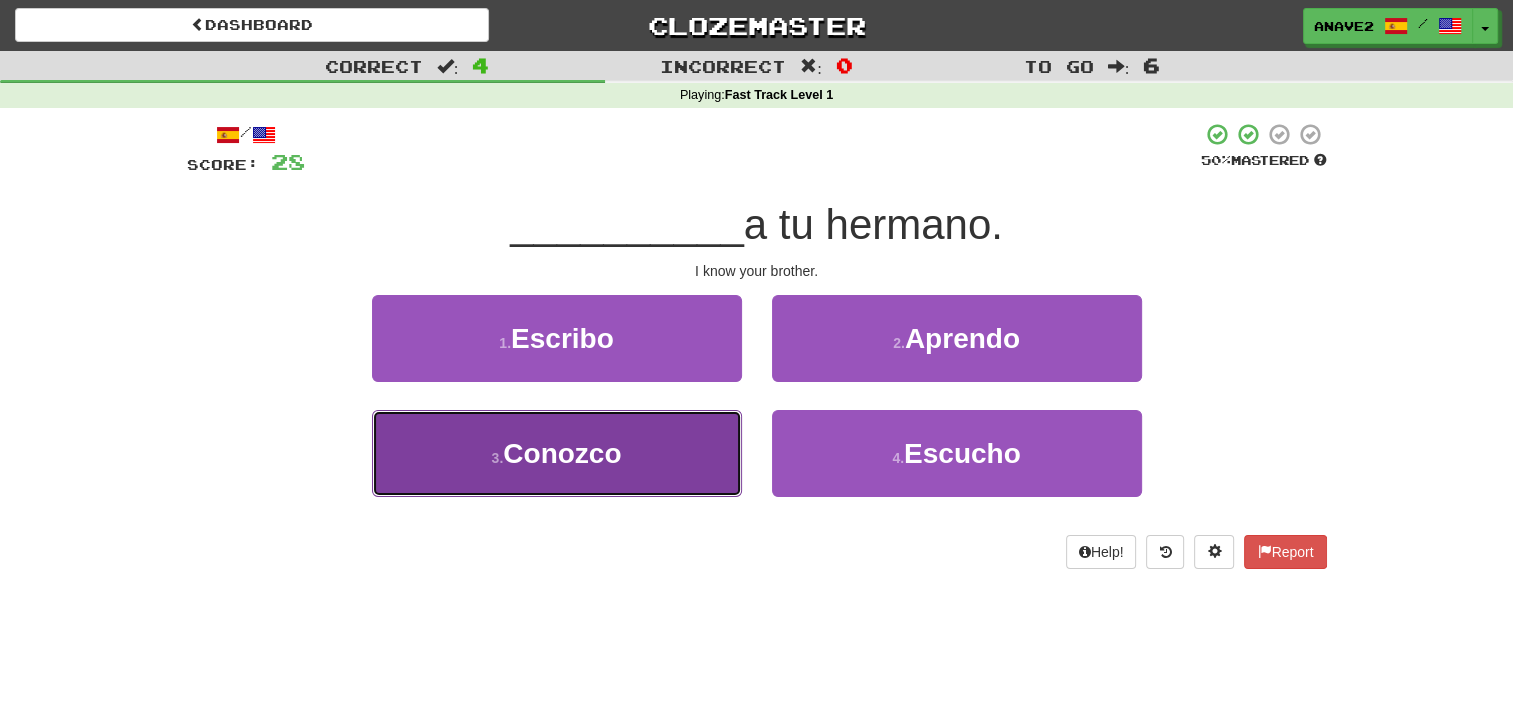 click on "Conozco" at bounding box center (562, 453) 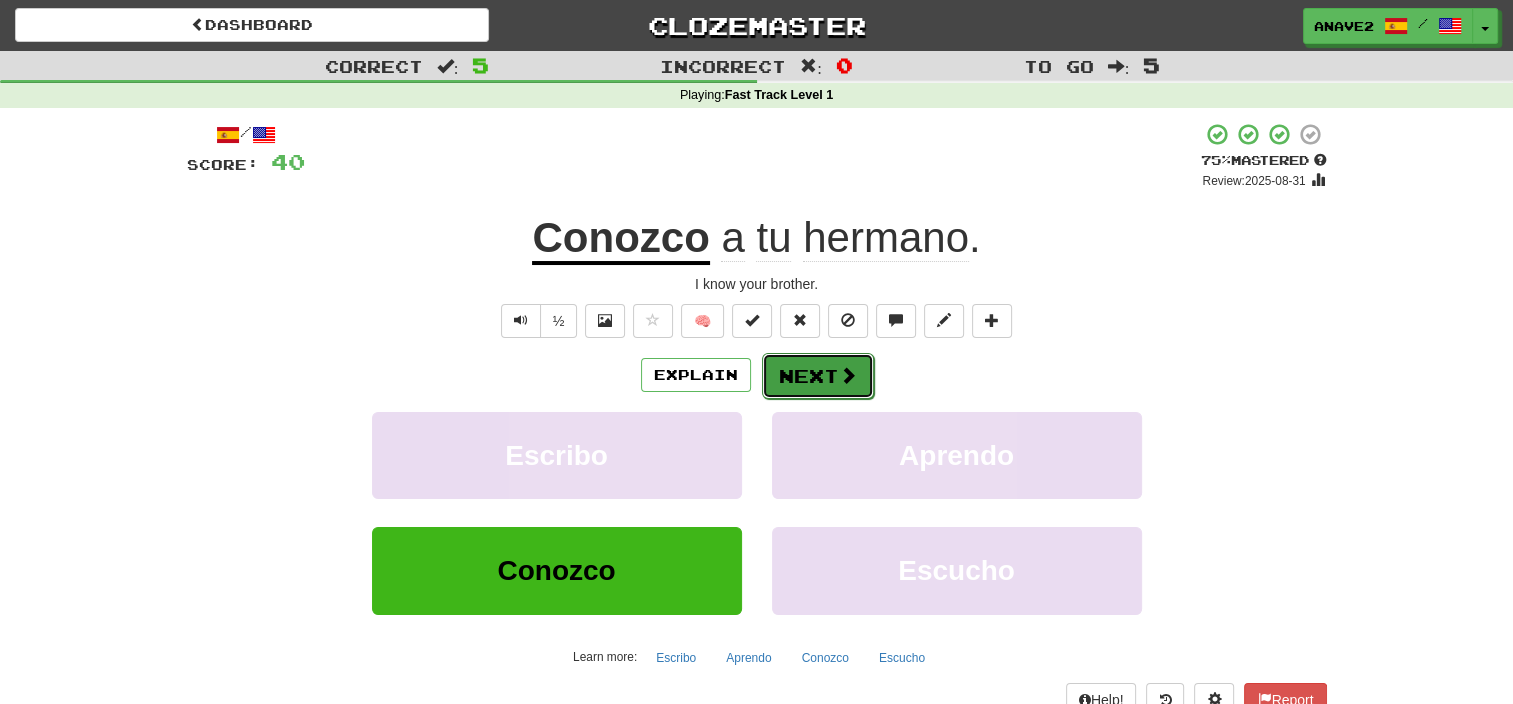 click at bounding box center (848, 375) 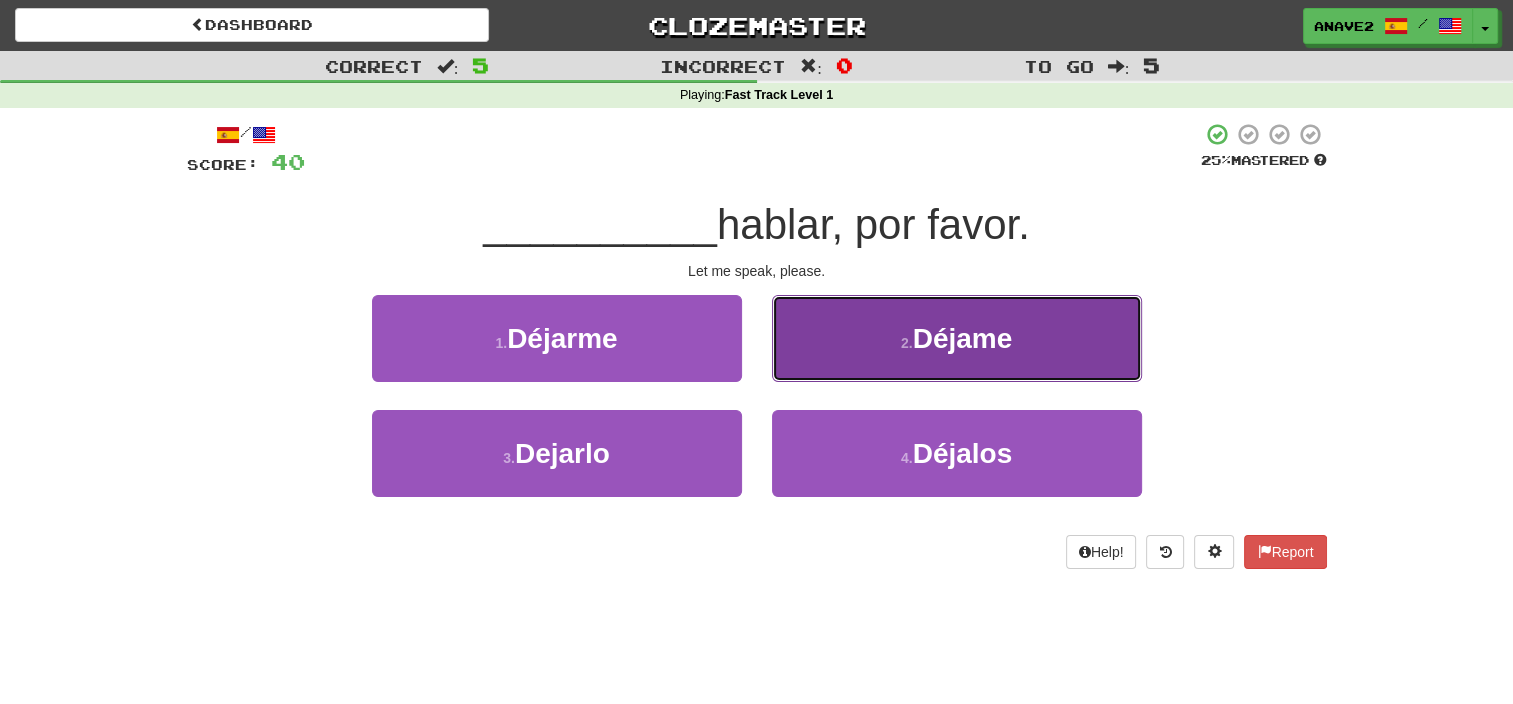 click on "2 .  Déjame" at bounding box center [957, 338] 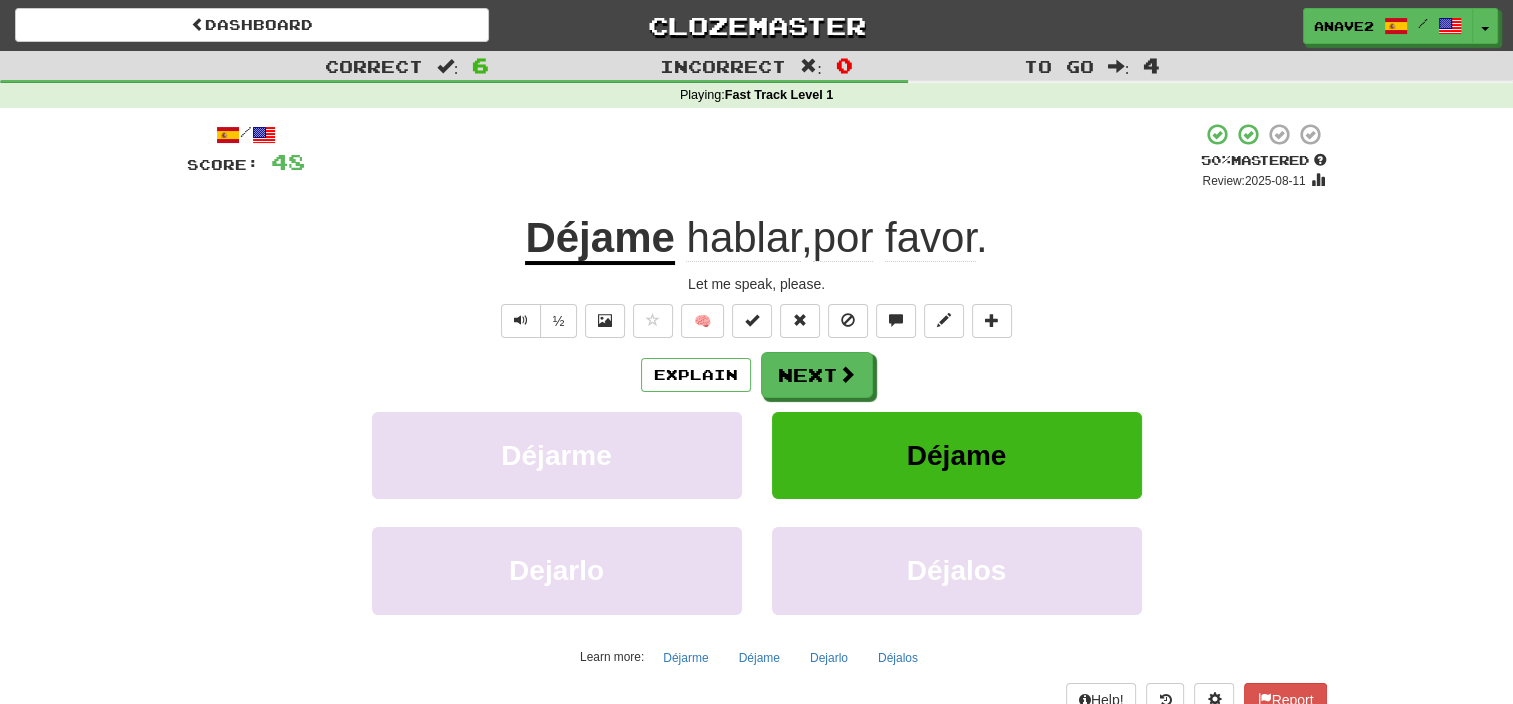 click on "Déjame" at bounding box center (599, 239) 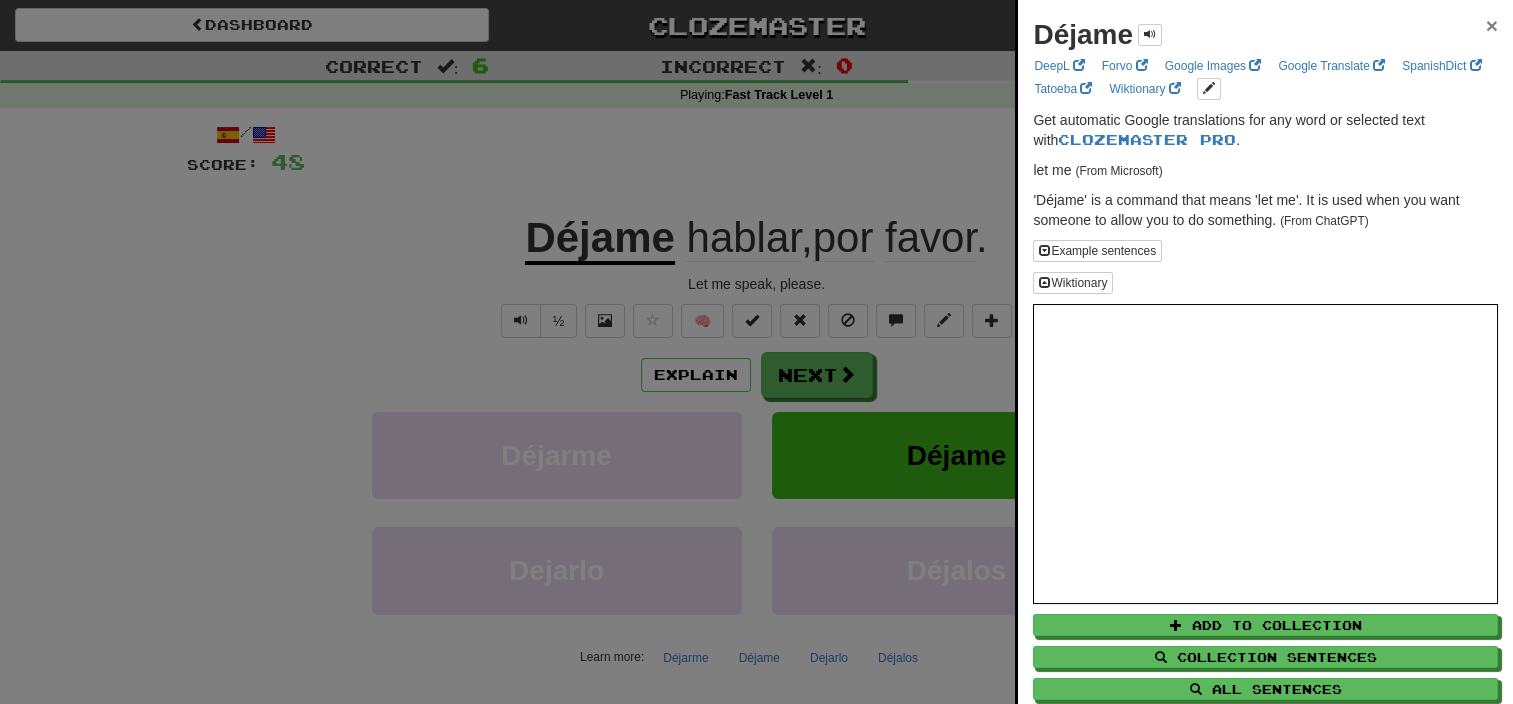 click on "×" at bounding box center [1492, 25] 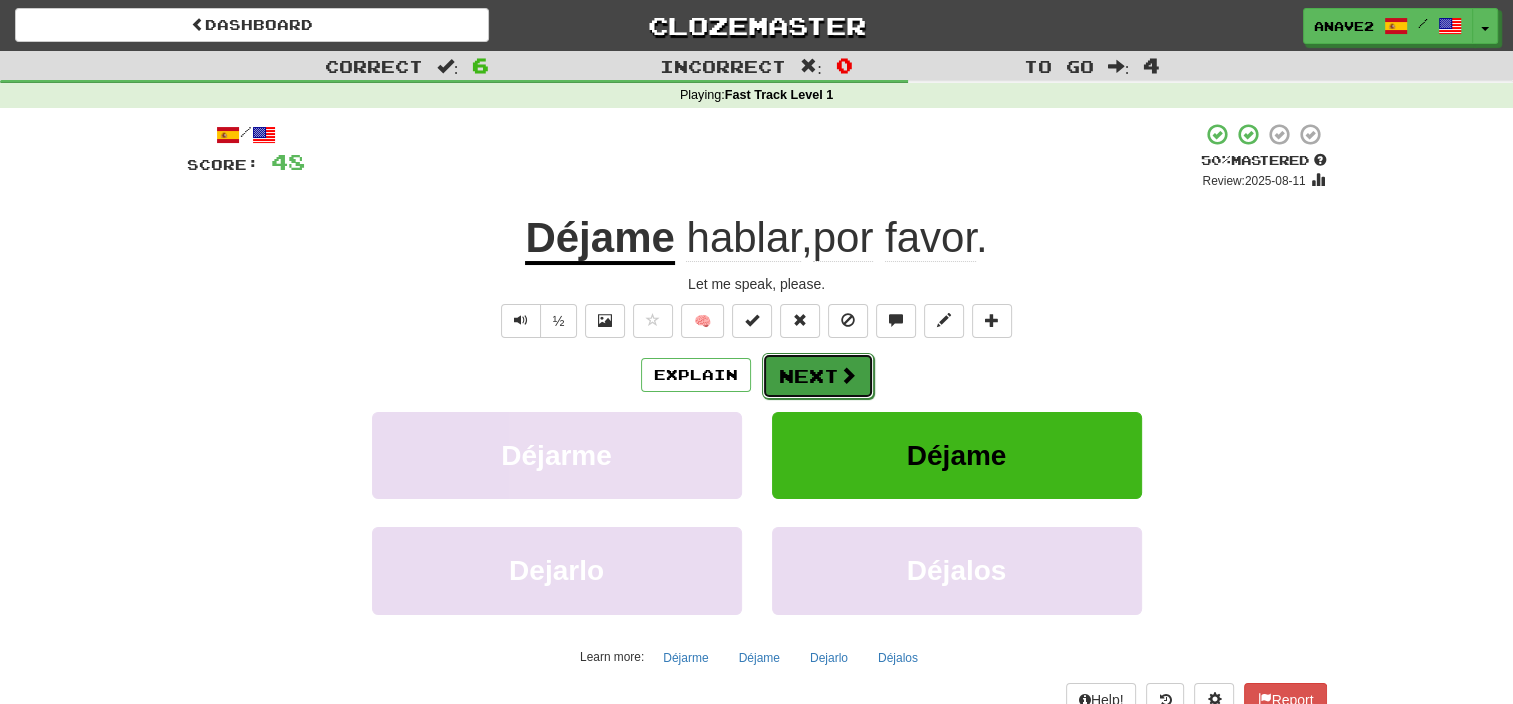 click on "Next" at bounding box center (818, 376) 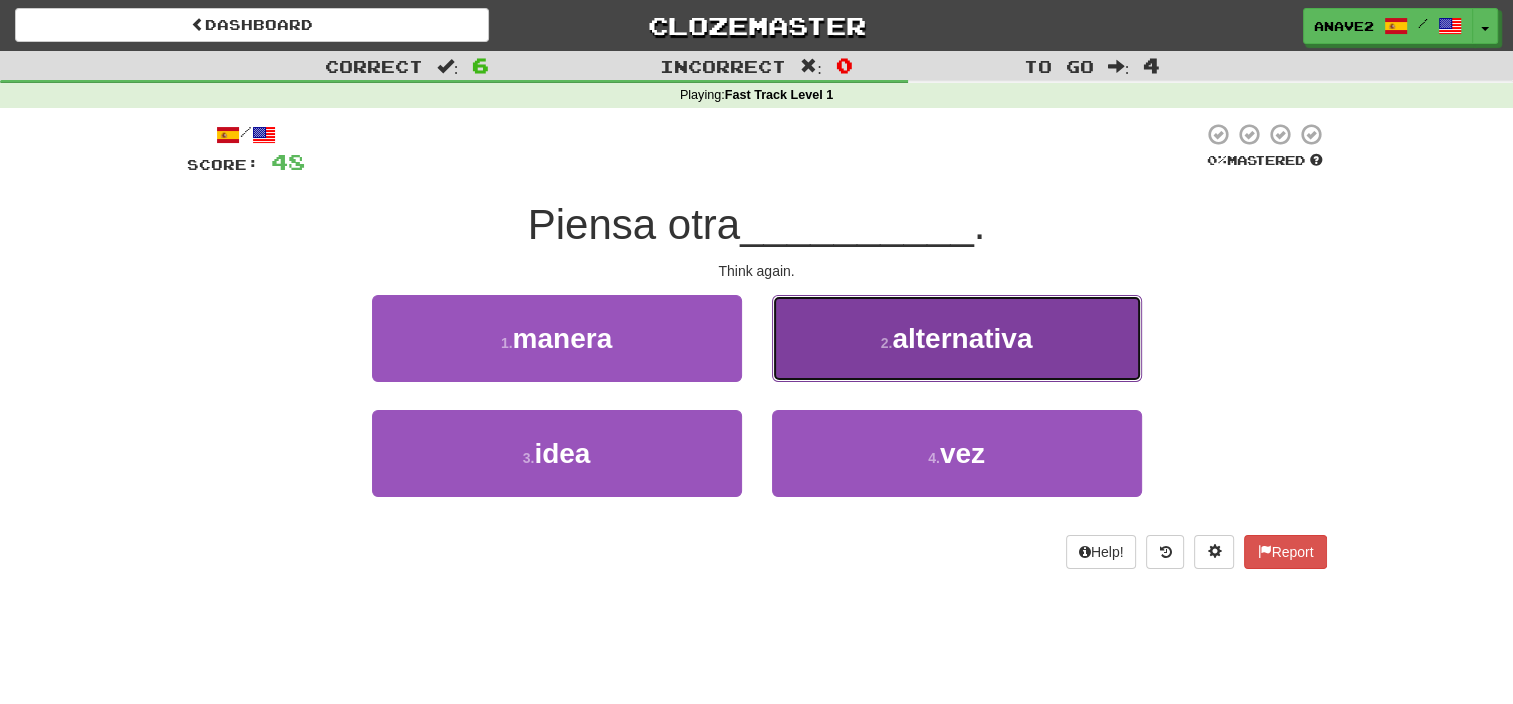 click on "alternativa" at bounding box center [962, 338] 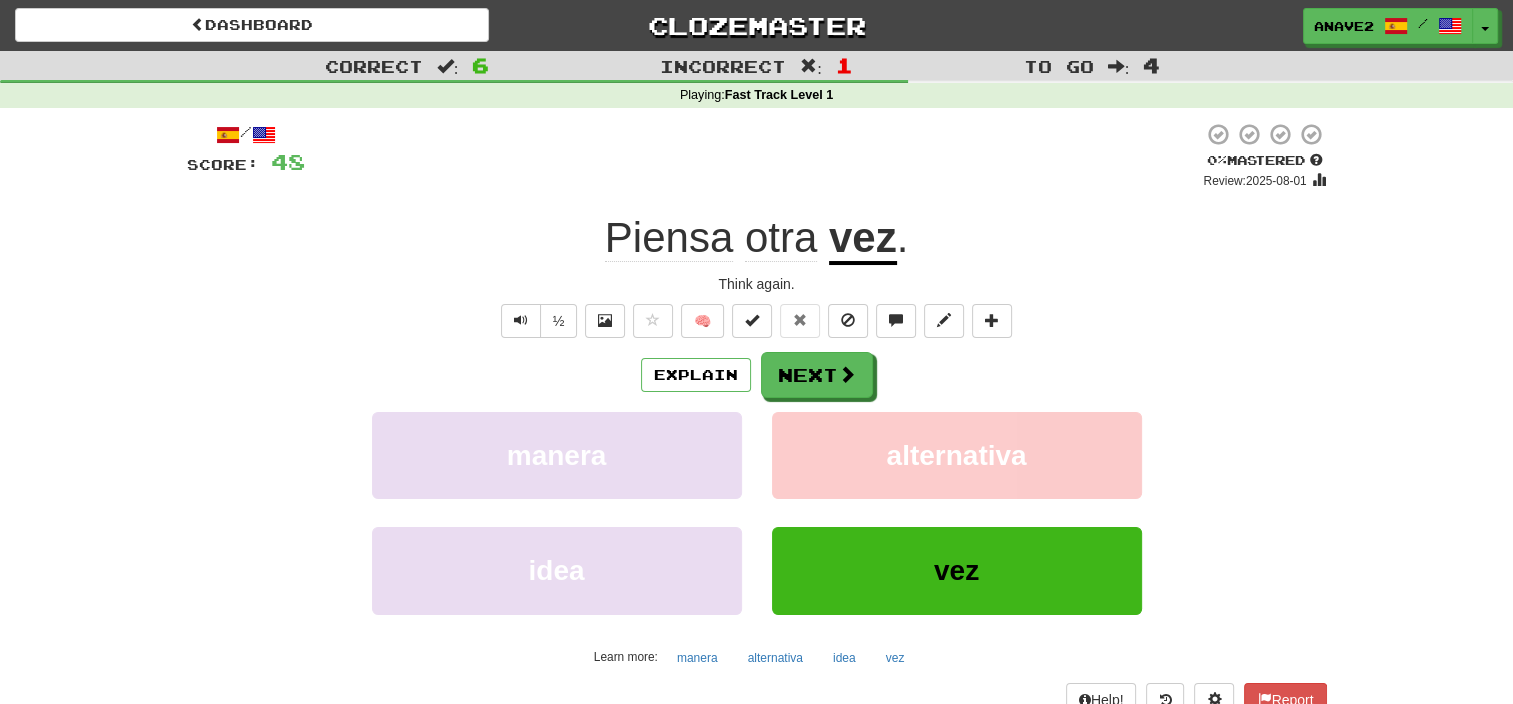 click on "vez" at bounding box center [863, 239] 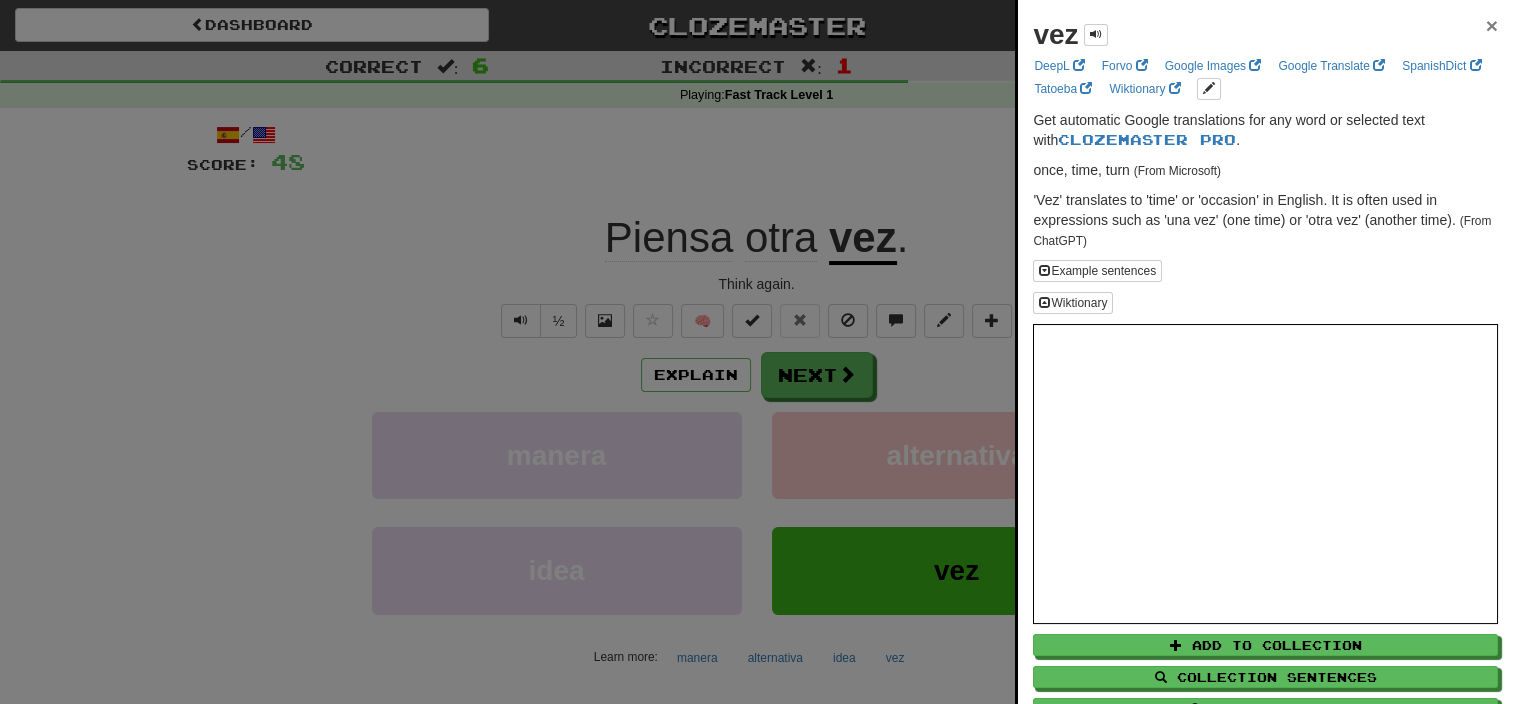 click on "×" at bounding box center (1492, 25) 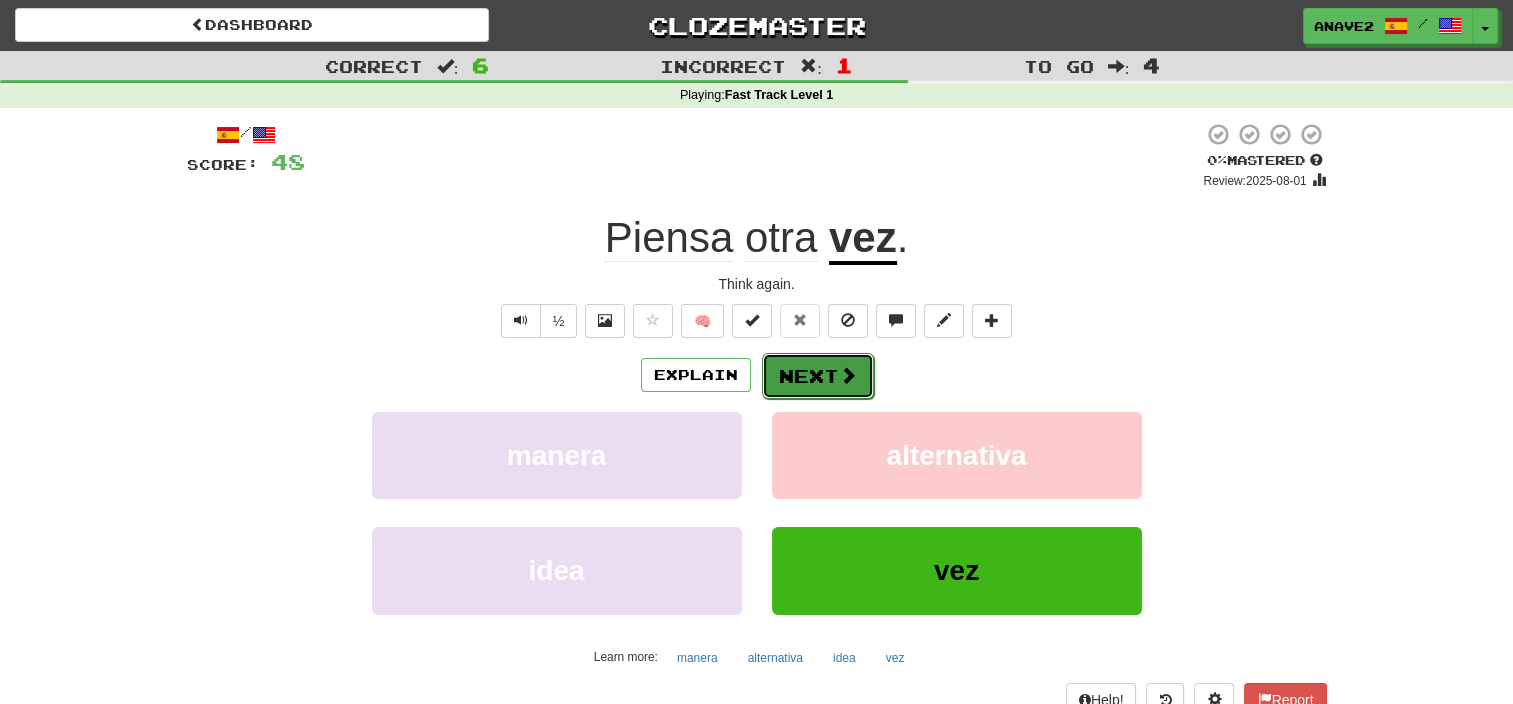 click on "Next" at bounding box center [818, 376] 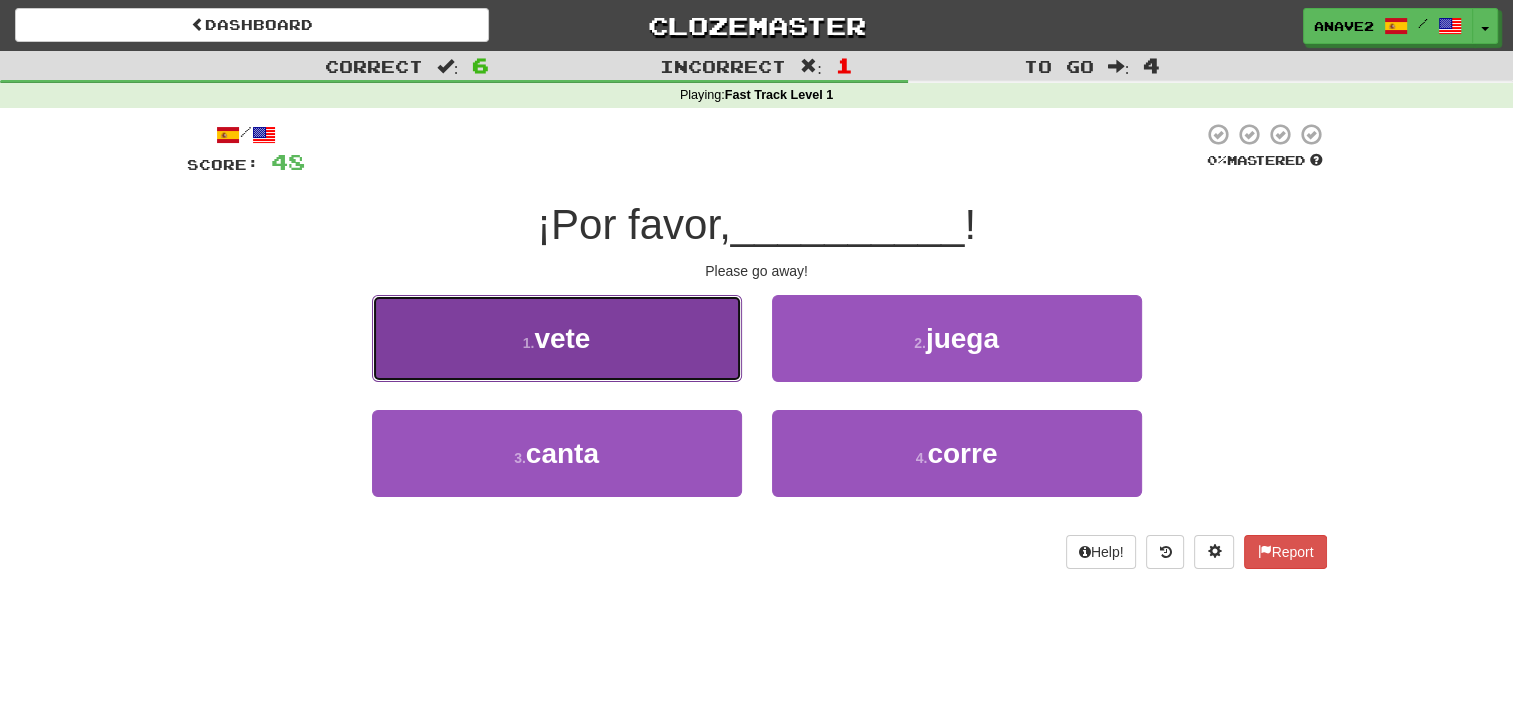 click on "vete" at bounding box center [562, 338] 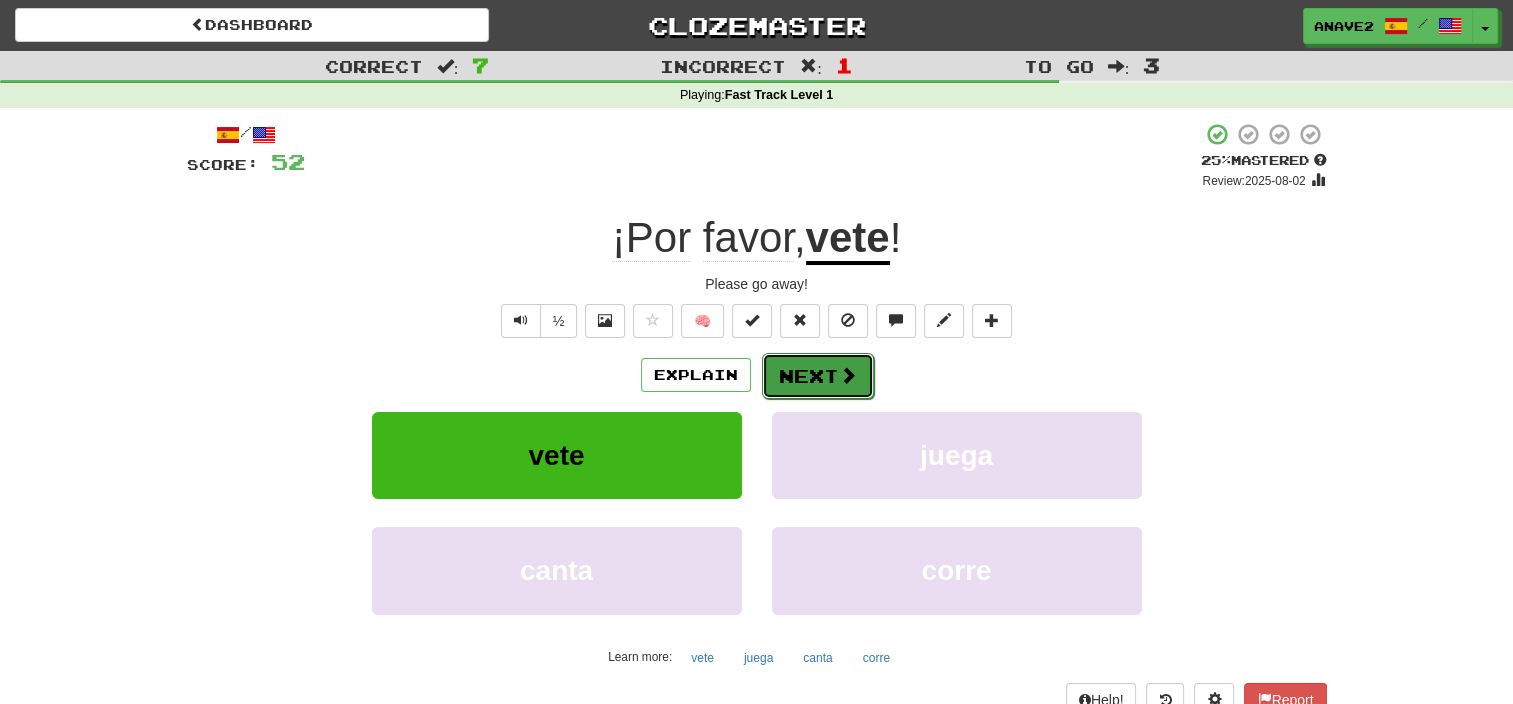 click on "Next" at bounding box center (818, 376) 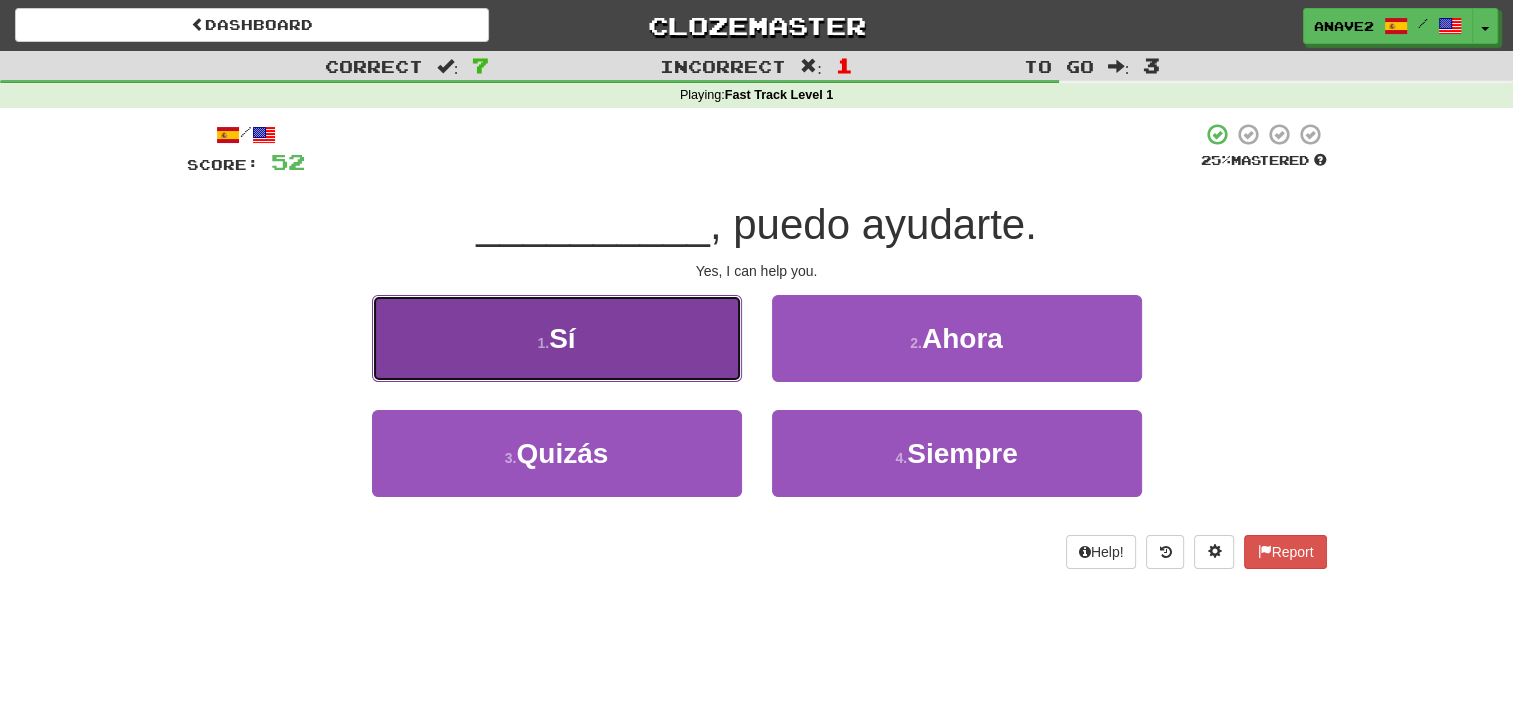 click on "Sí" at bounding box center [562, 338] 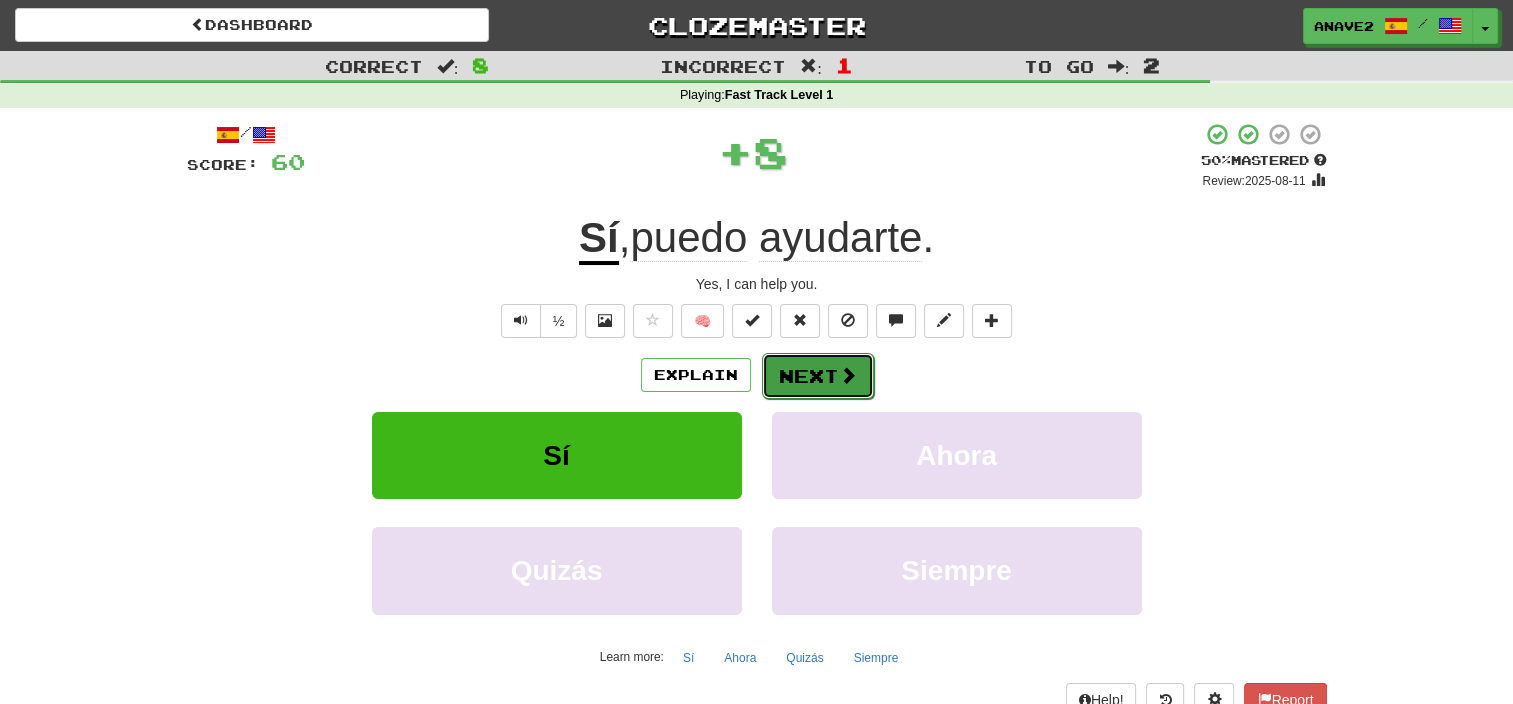 click on "Next" at bounding box center [818, 376] 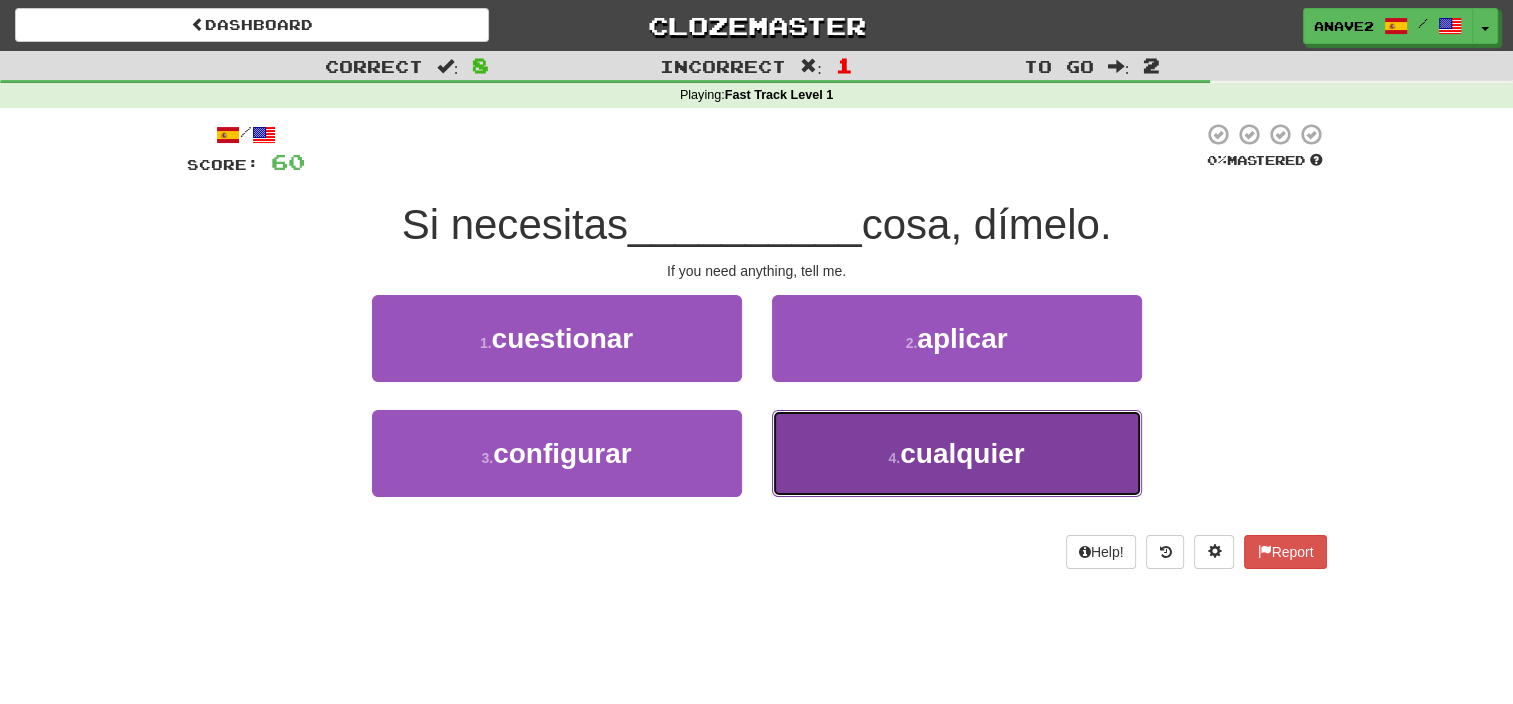 click on "4 .  cualquier" at bounding box center (957, 453) 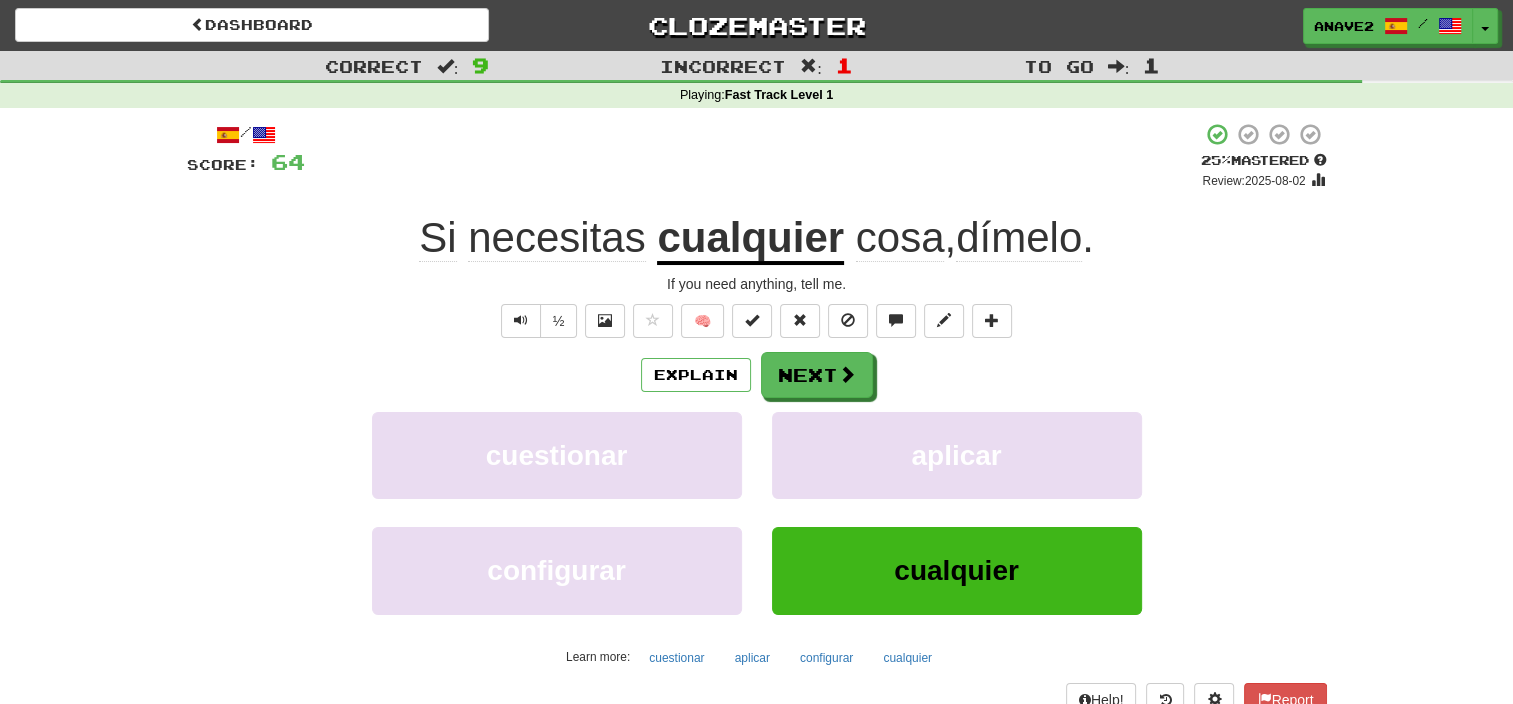 click on "cualquier" at bounding box center (750, 239) 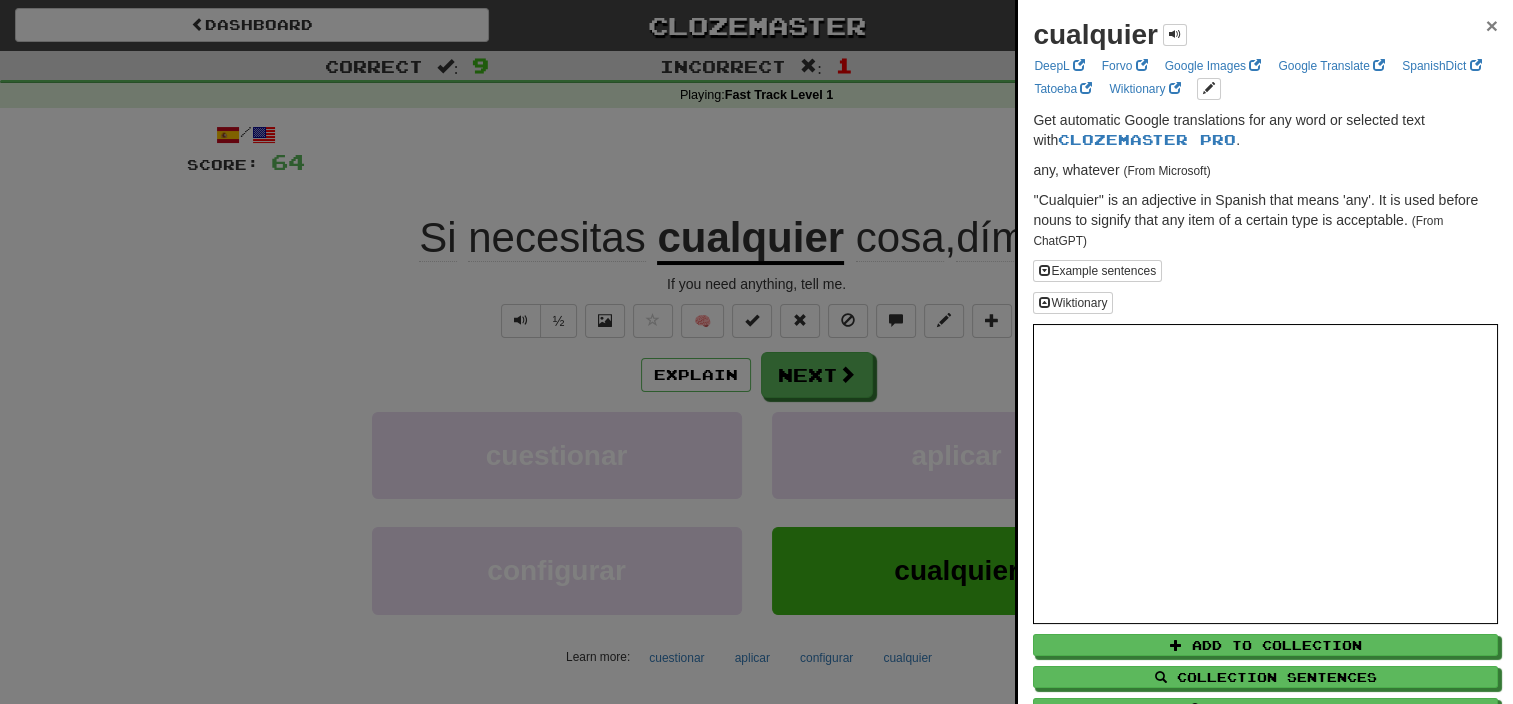 click on "×" at bounding box center (1492, 25) 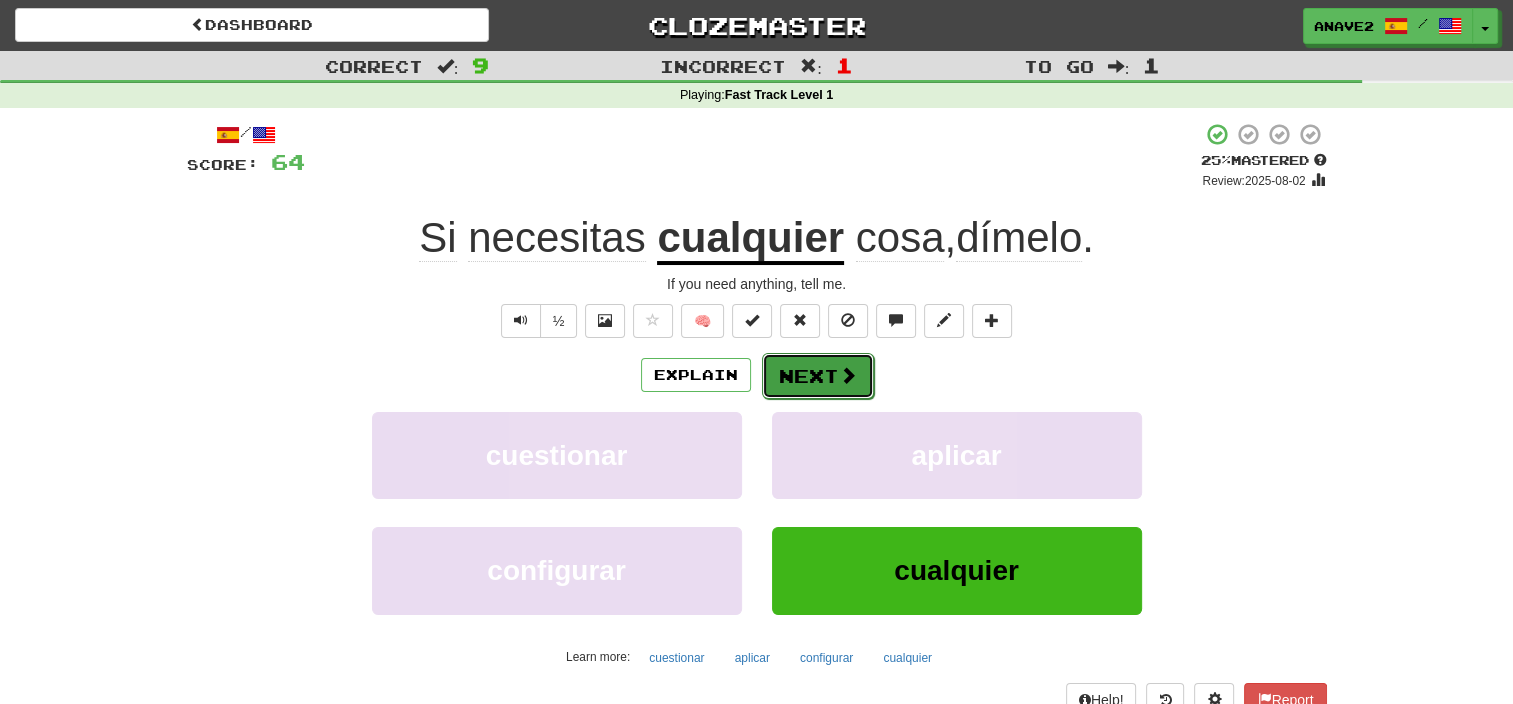 click on "Next" at bounding box center (818, 376) 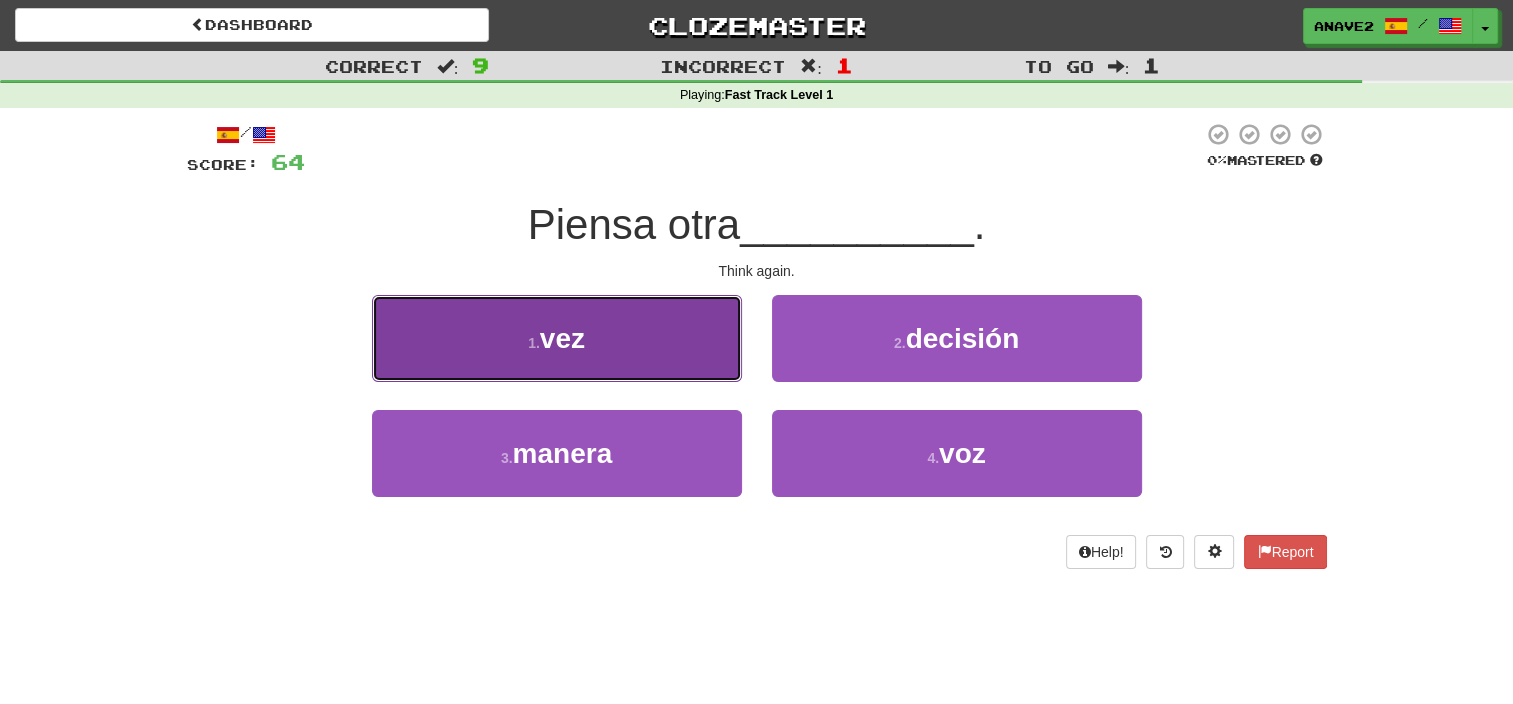 click on "1 .  vez" at bounding box center [557, 338] 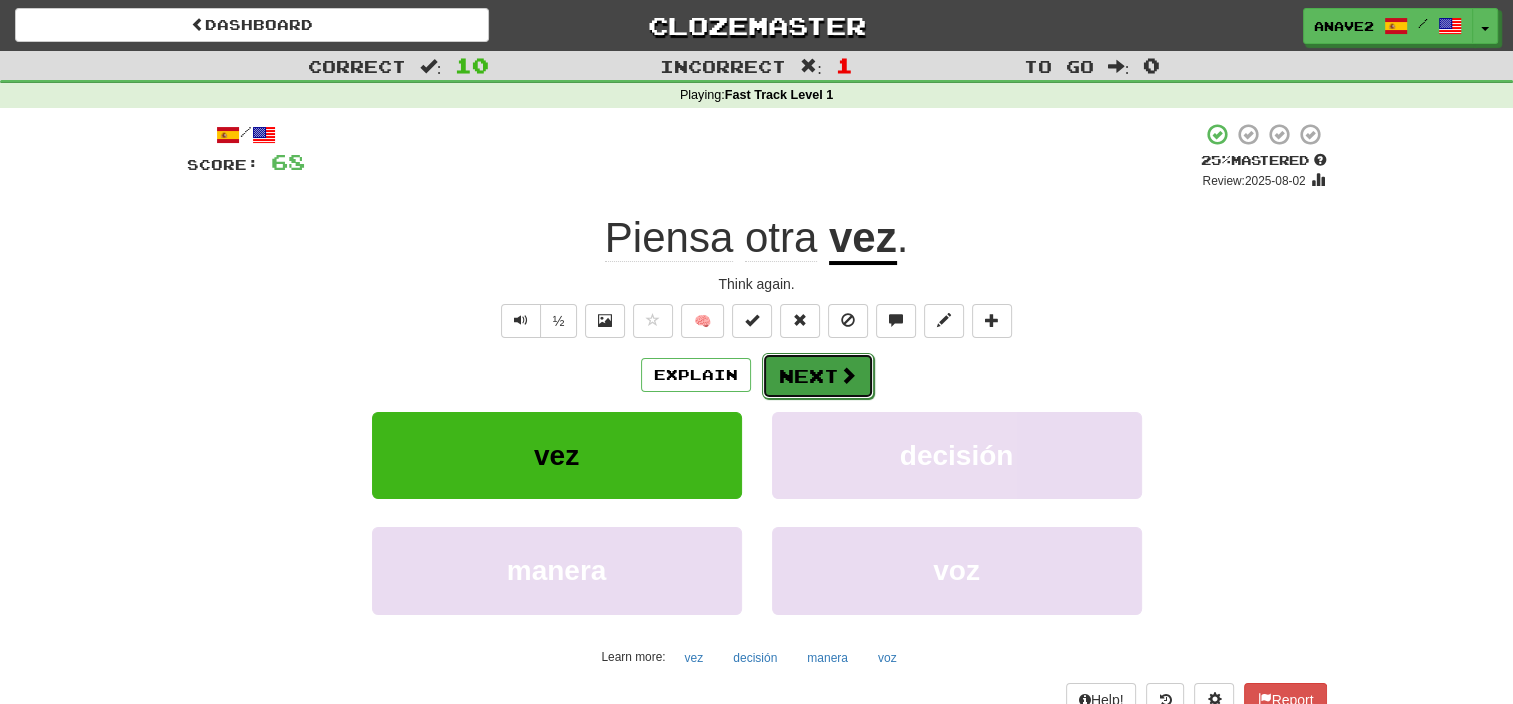 click on "Next" at bounding box center (818, 376) 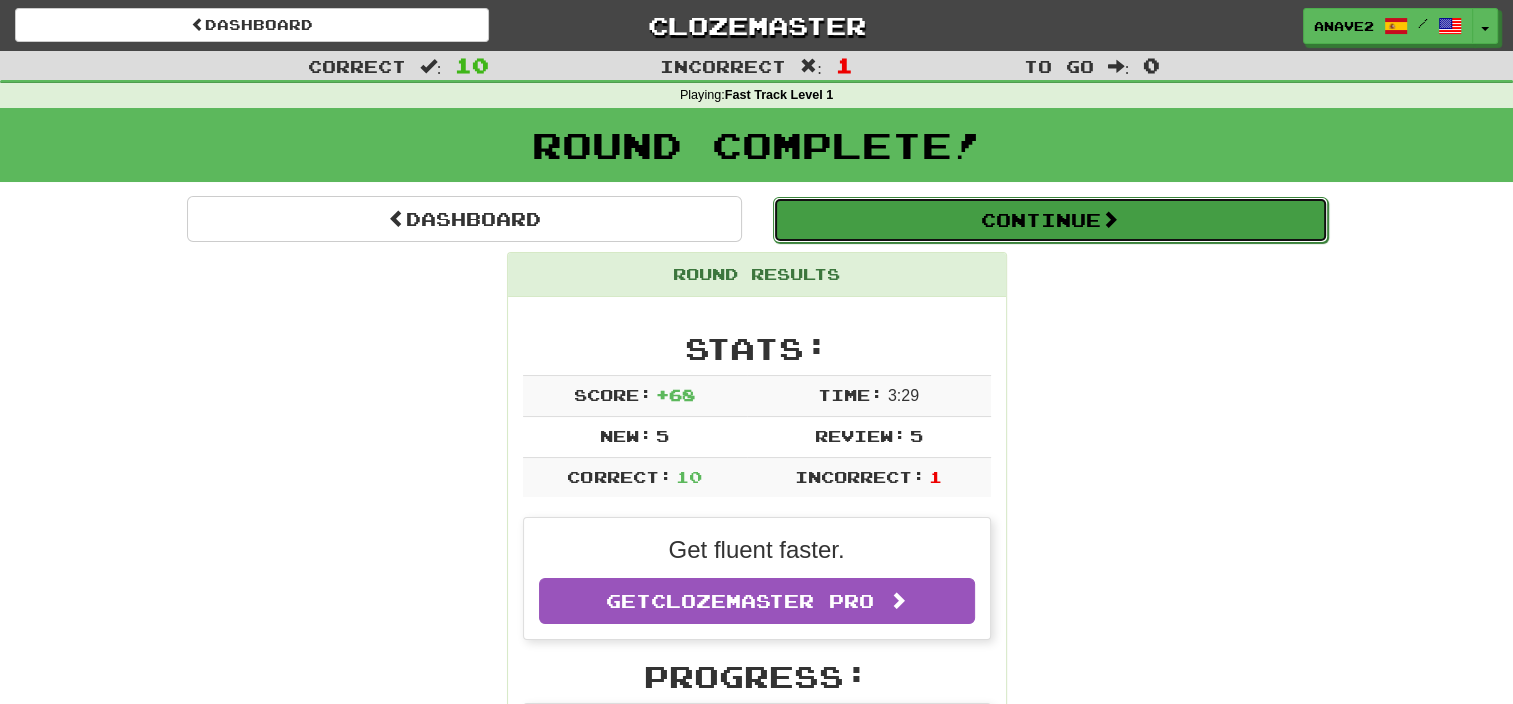click on "Continue" at bounding box center [1050, 220] 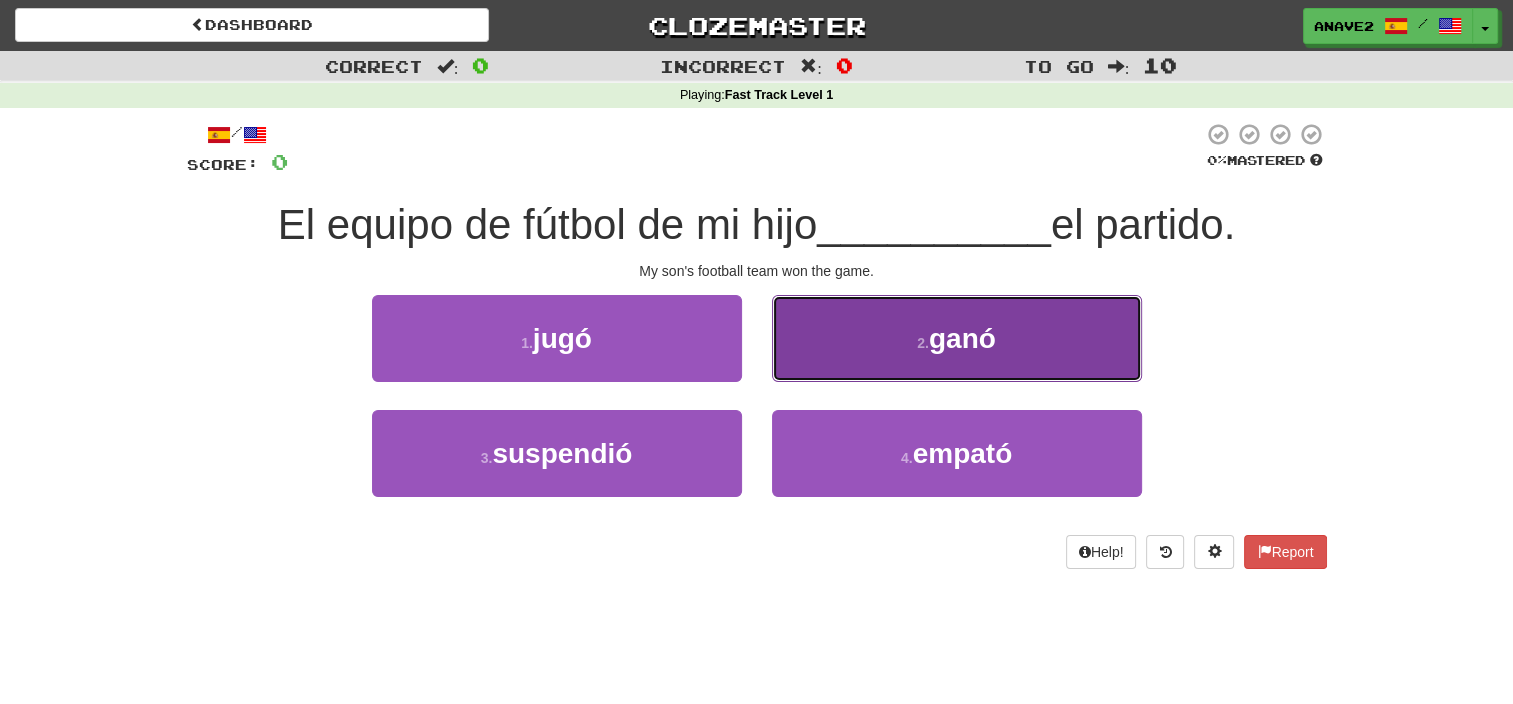 click on "2 .  ganó" at bounding box center (957, 338) 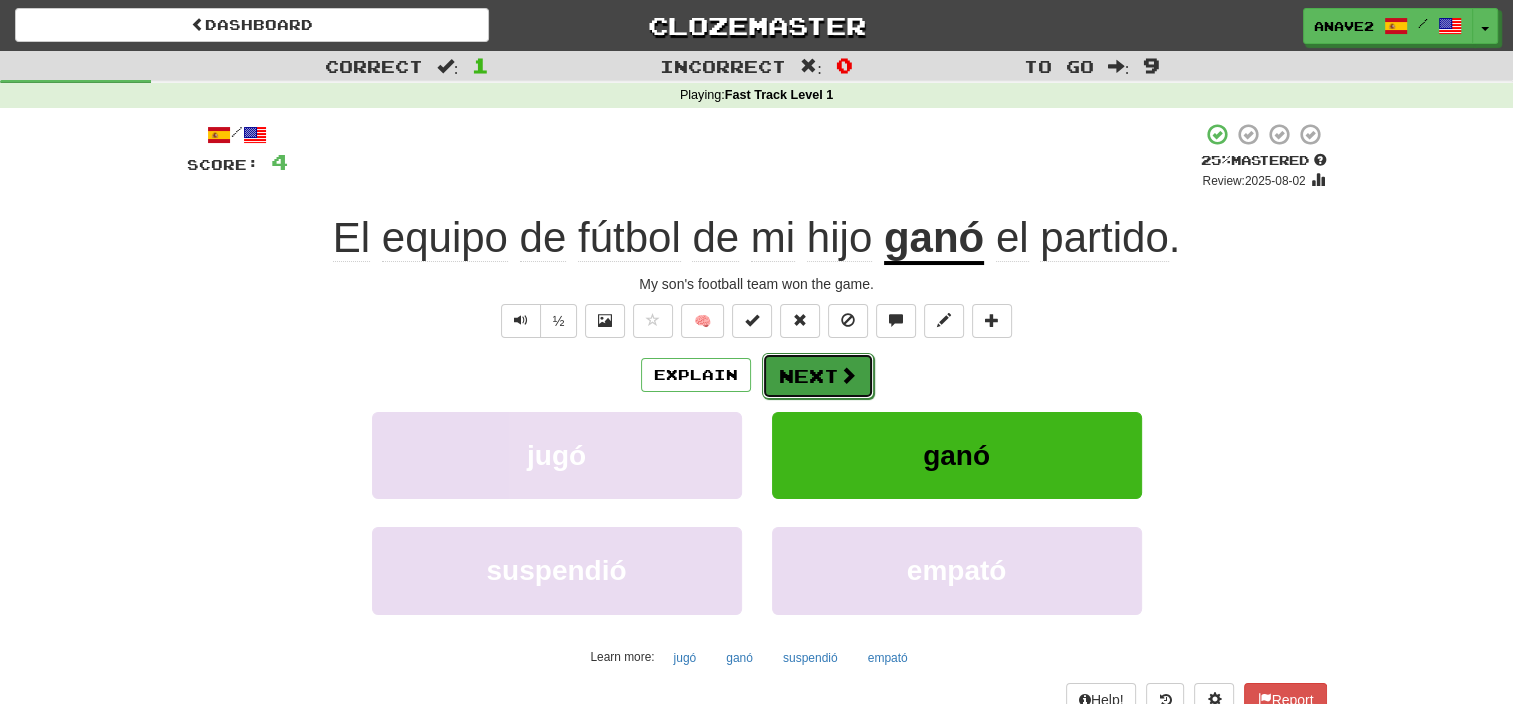 click on "Next" at bounding box center [818, 376] 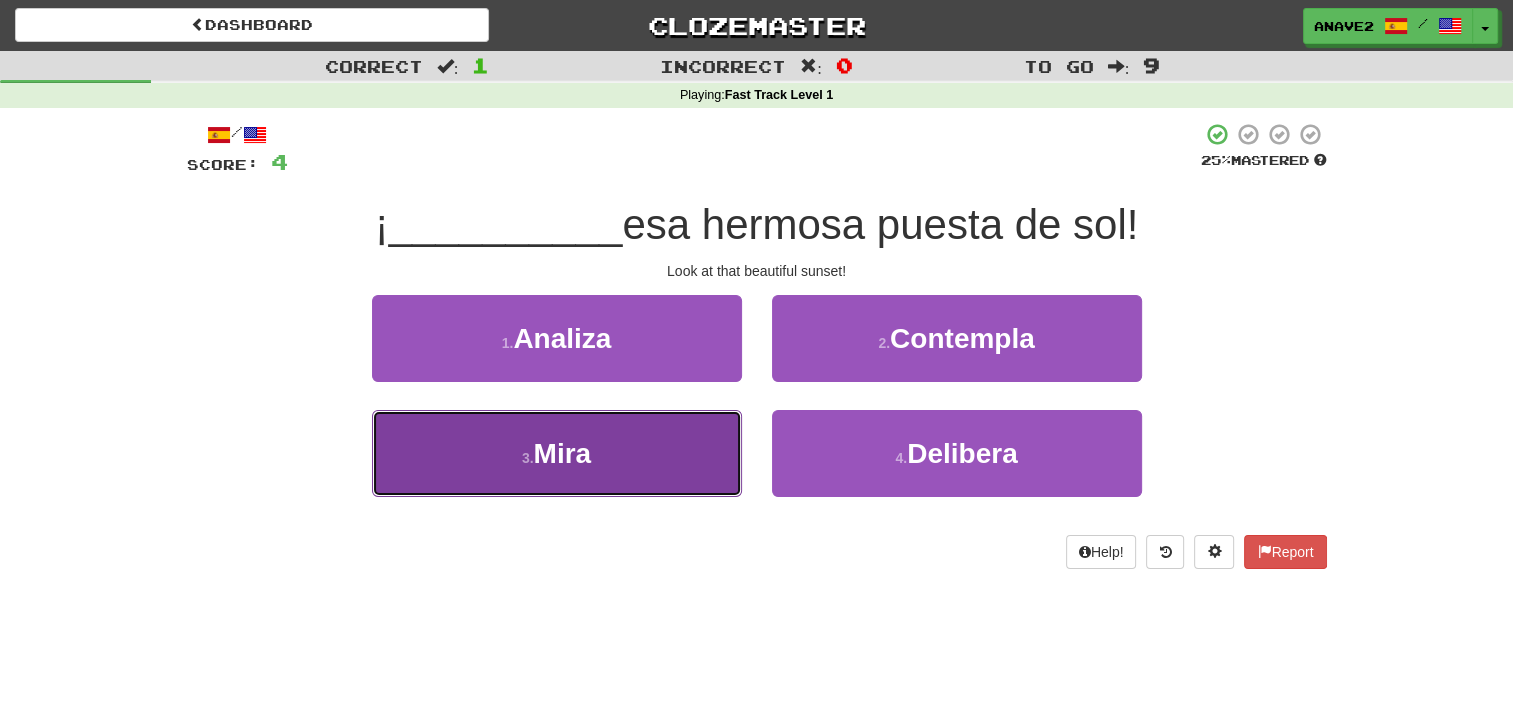 click on "Mira" at bounding box center (563, 453) 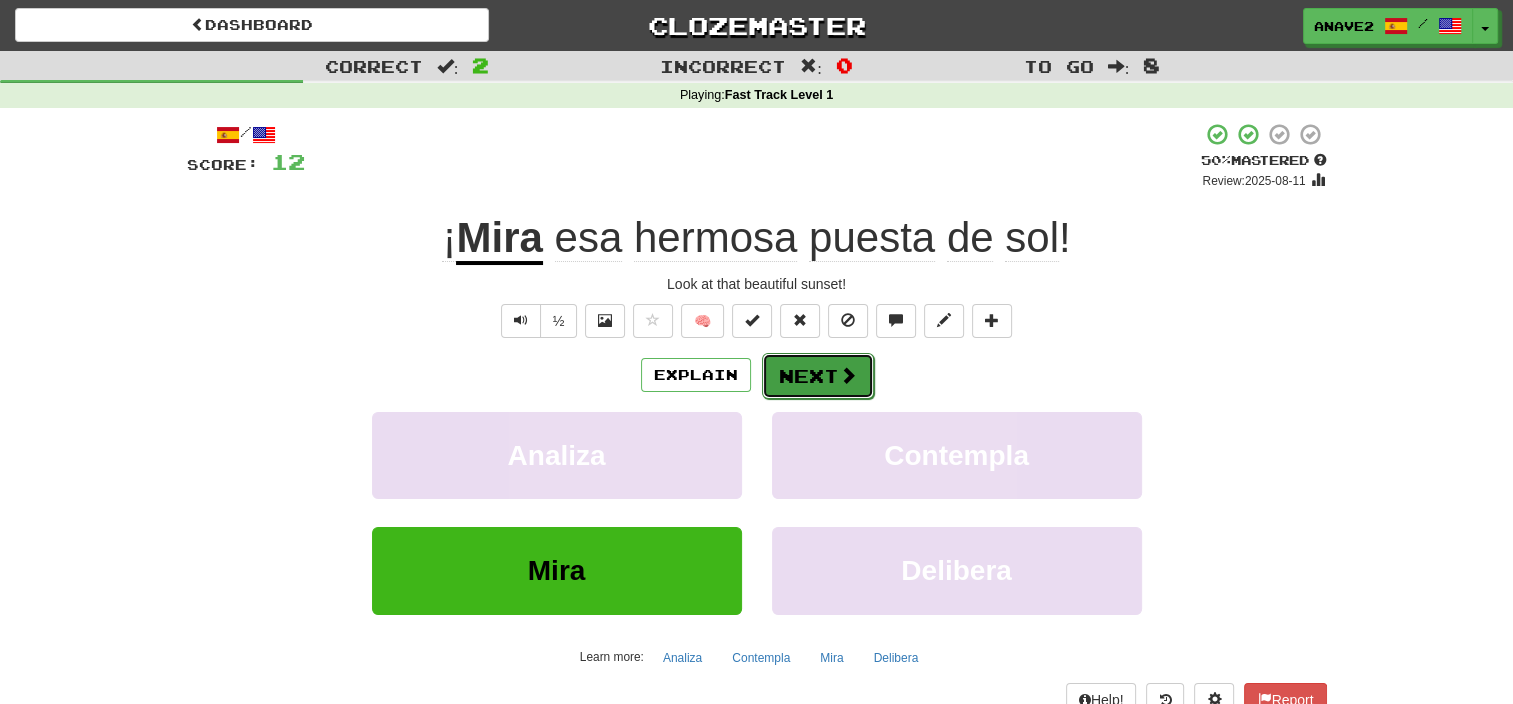 click at bounding box center (848, 375) 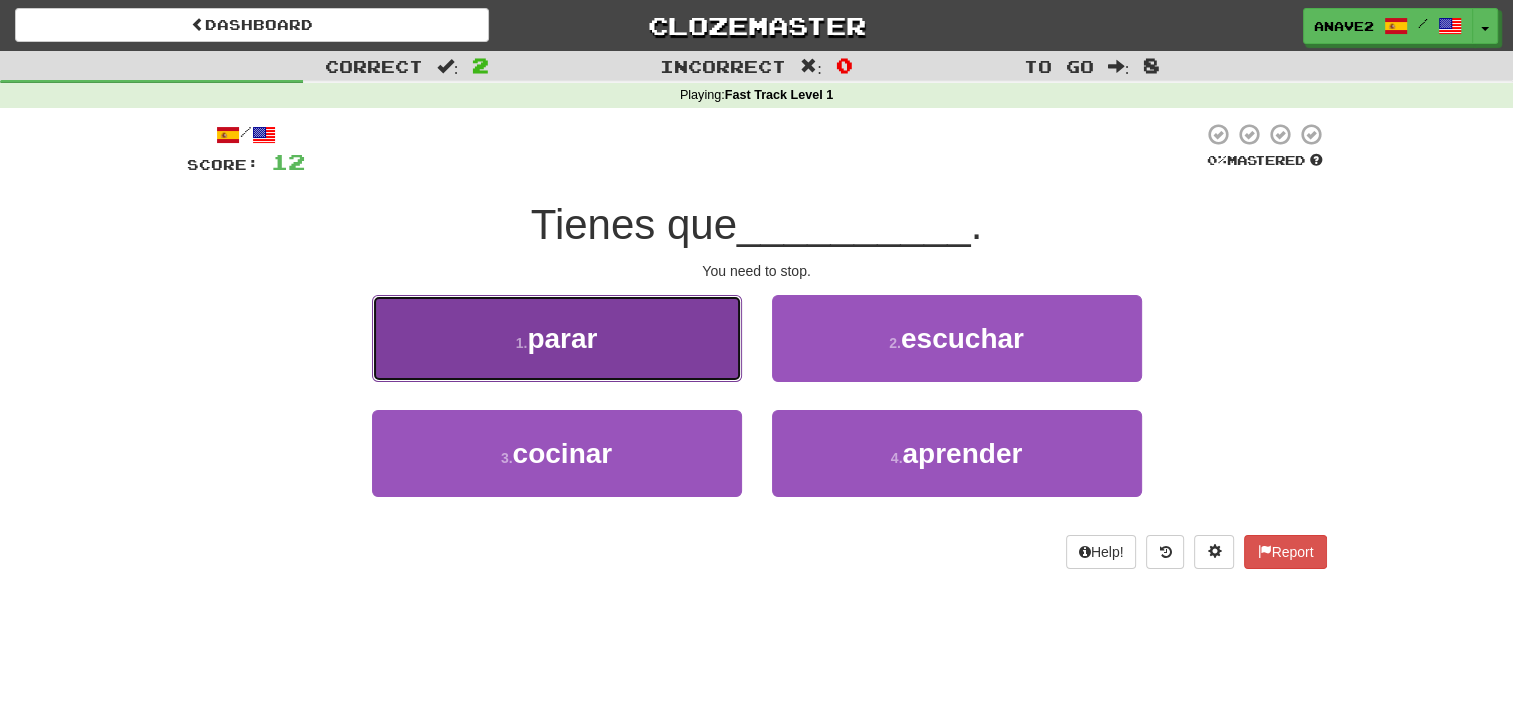 click on "parar" at bounding box center [562, 338] 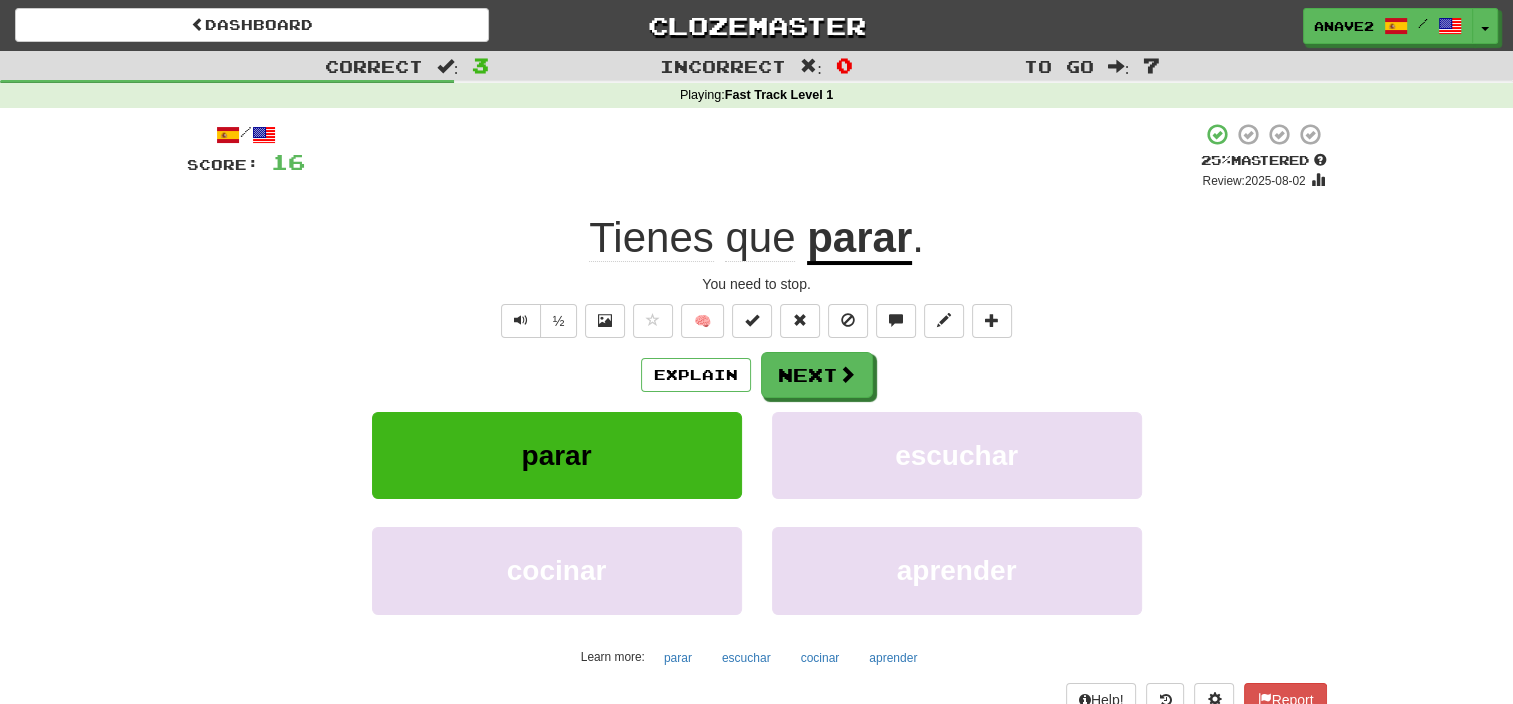 click on "Explain Next parar escuchar cocinar aprender Learn more: parar escuchar cocinar aprender" at bounding box center (757, 512) 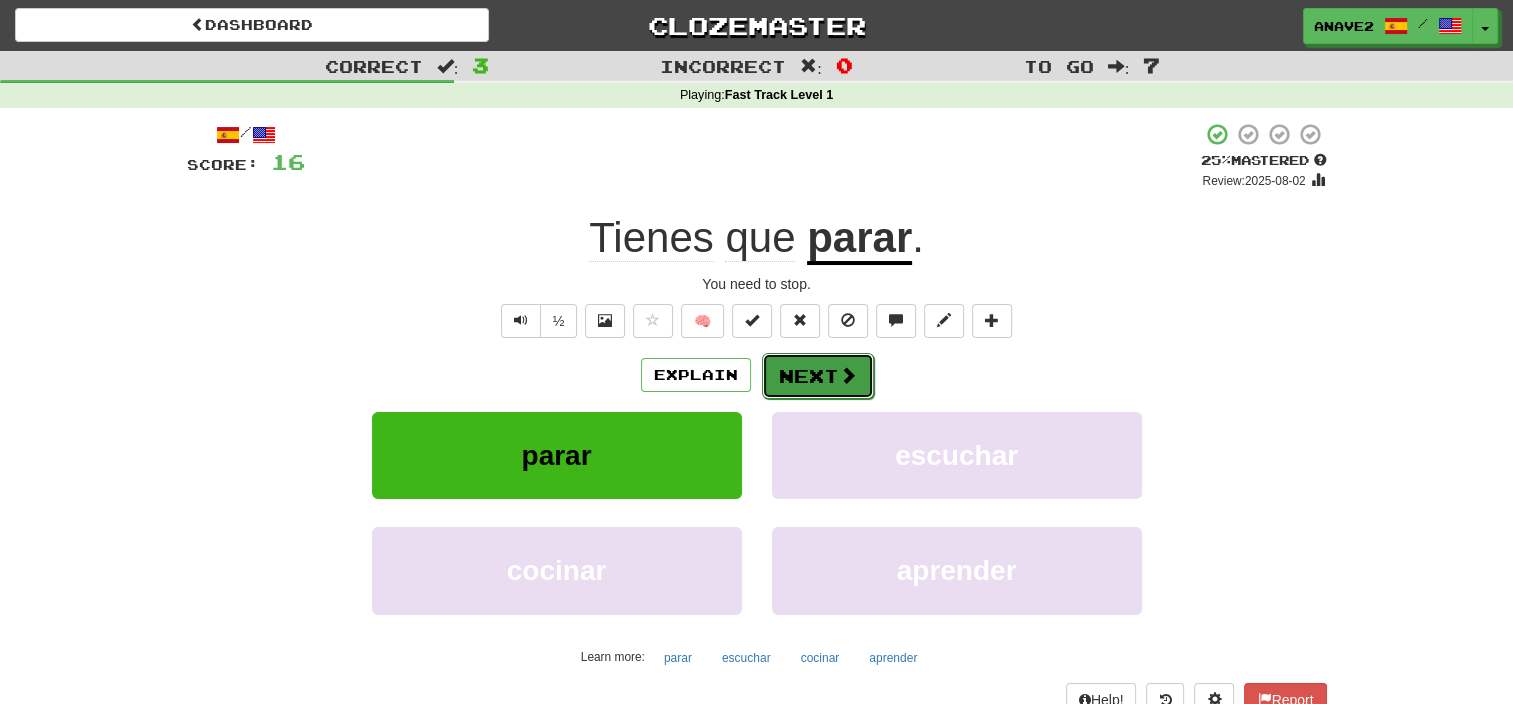 click on "Next" at bounding box center [818, 376] 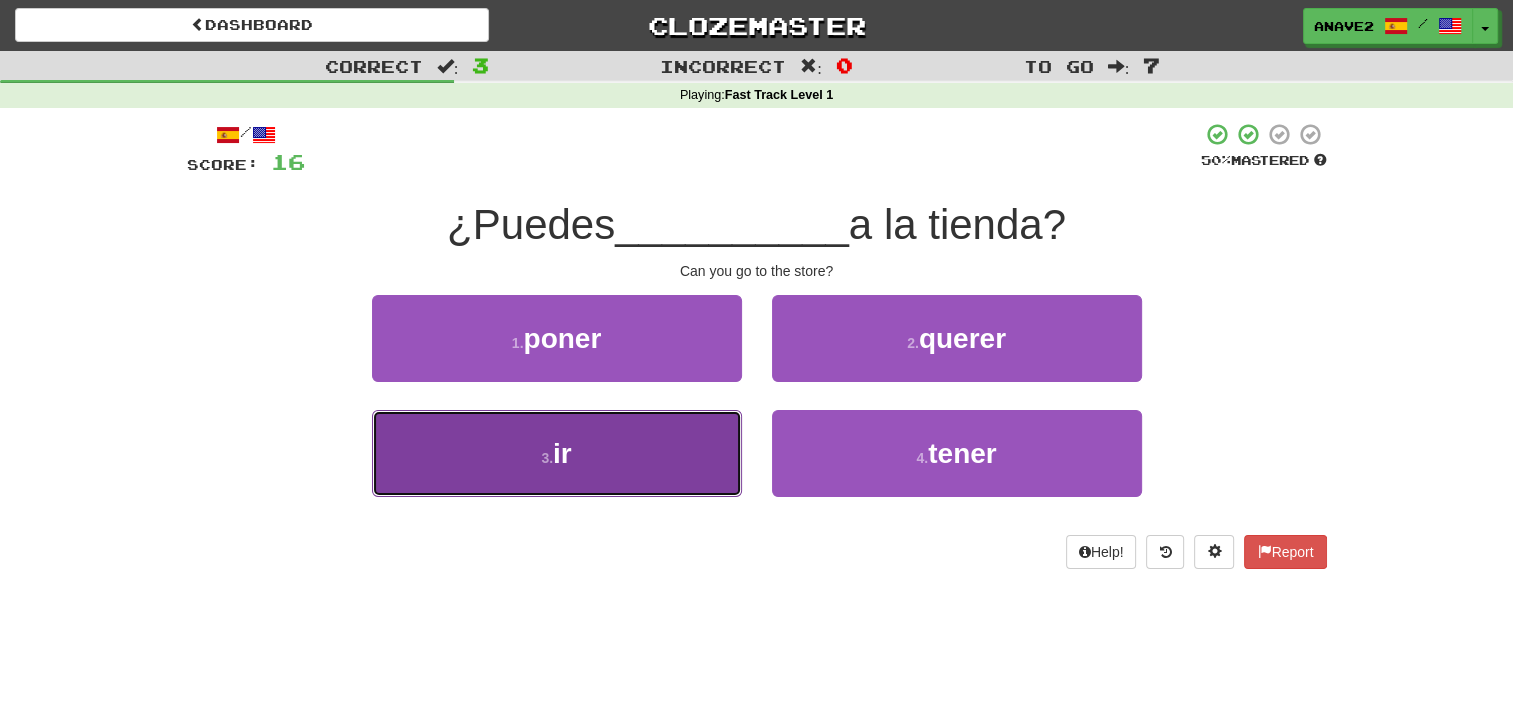 click on "3 .  ir" at bounding box center [557, 453] 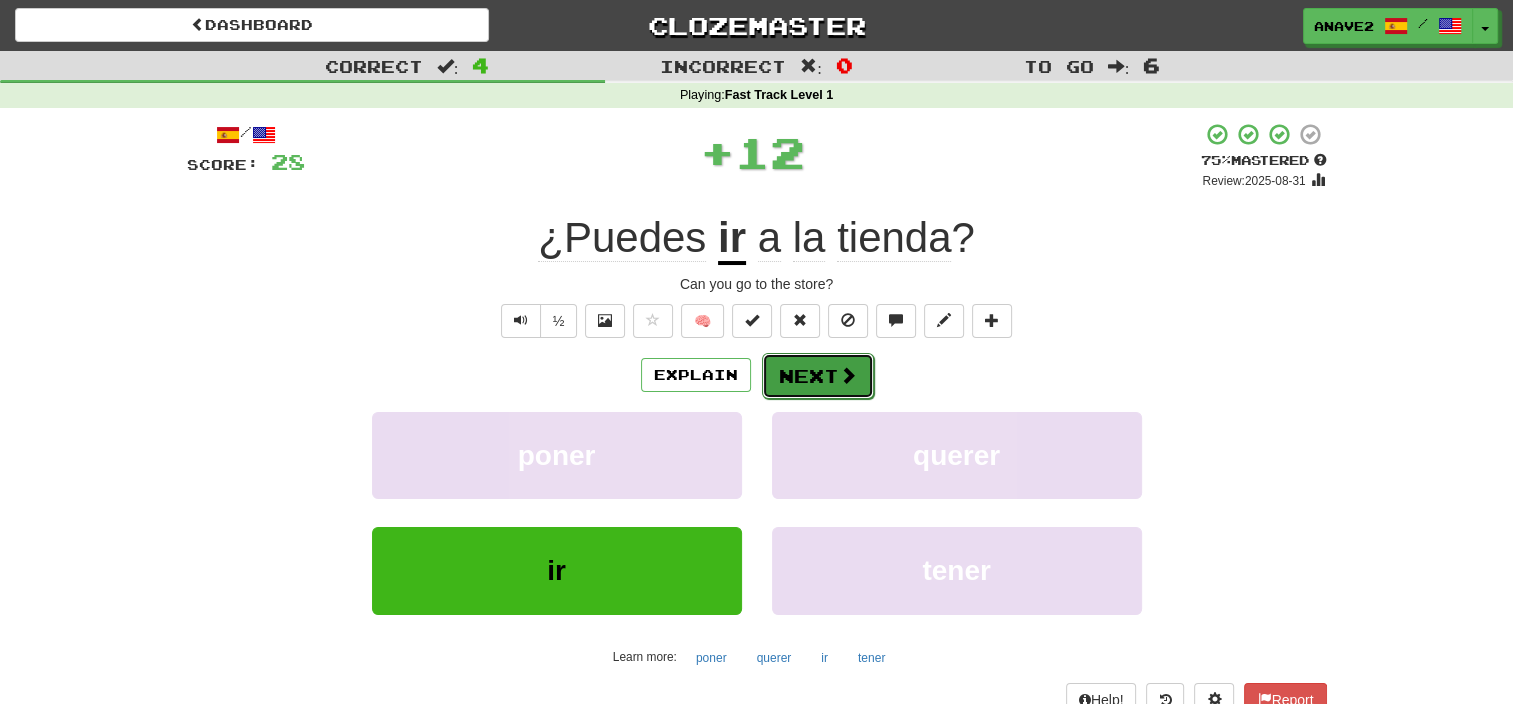 click on "Next" at bounding box center (818, 376) 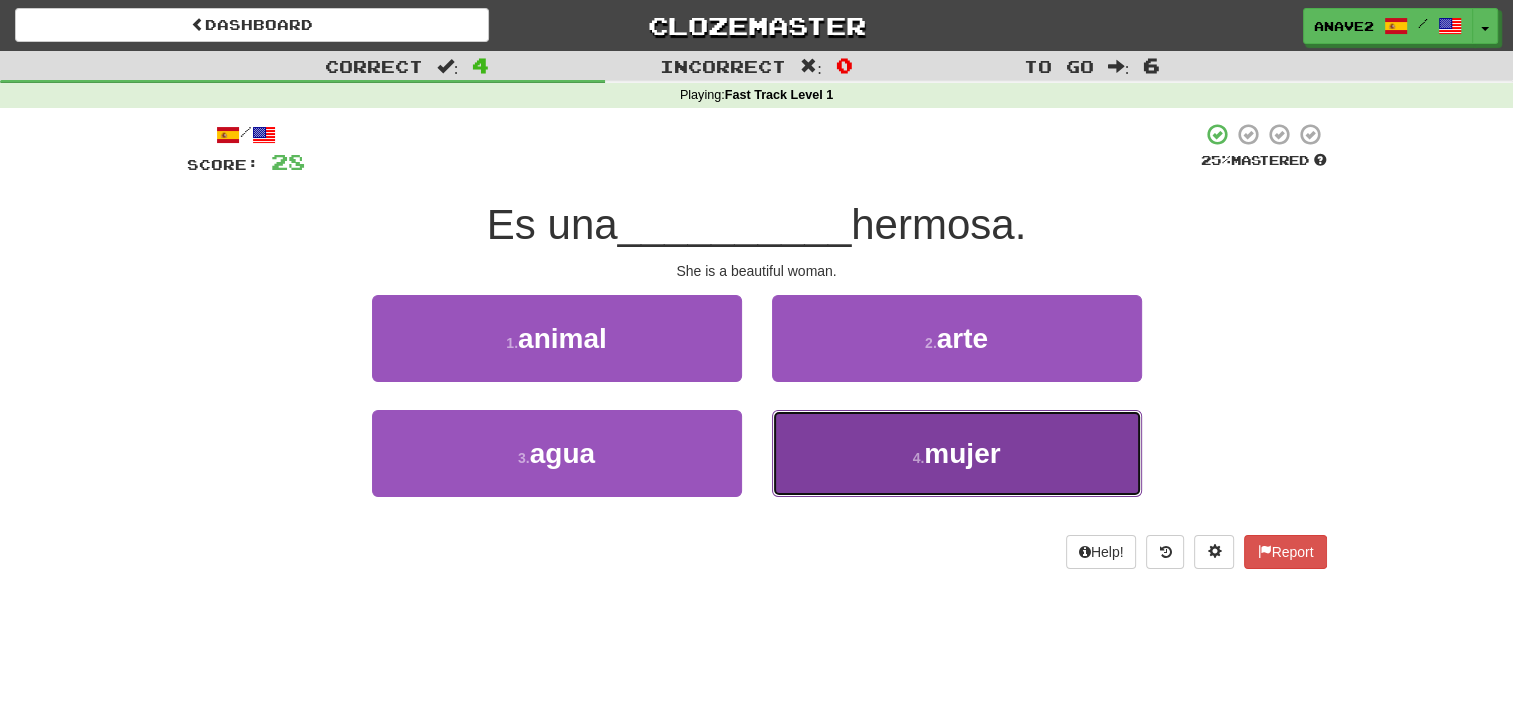 click on "4 .  mujer" at bounding box center [957, 453] 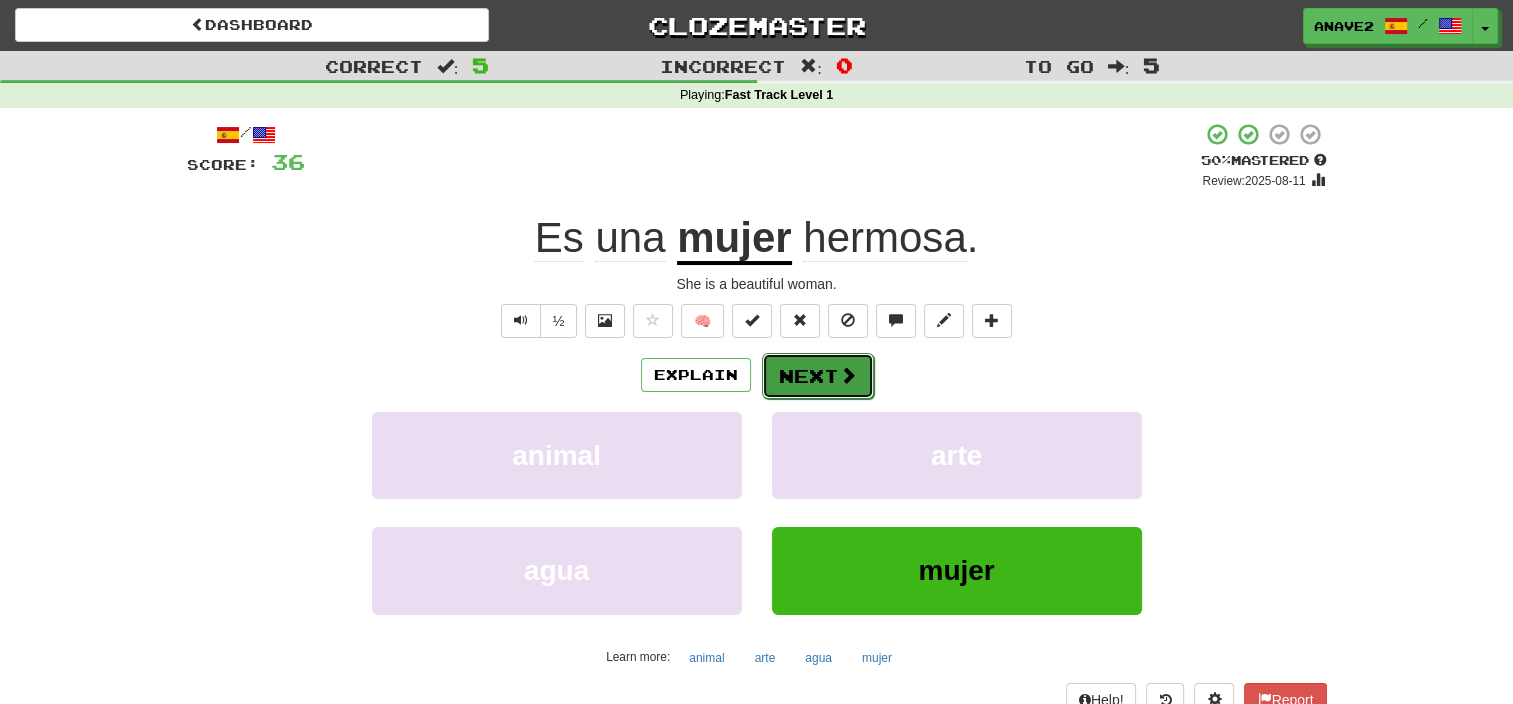 click on "Next" at bounding box center (818, 376) 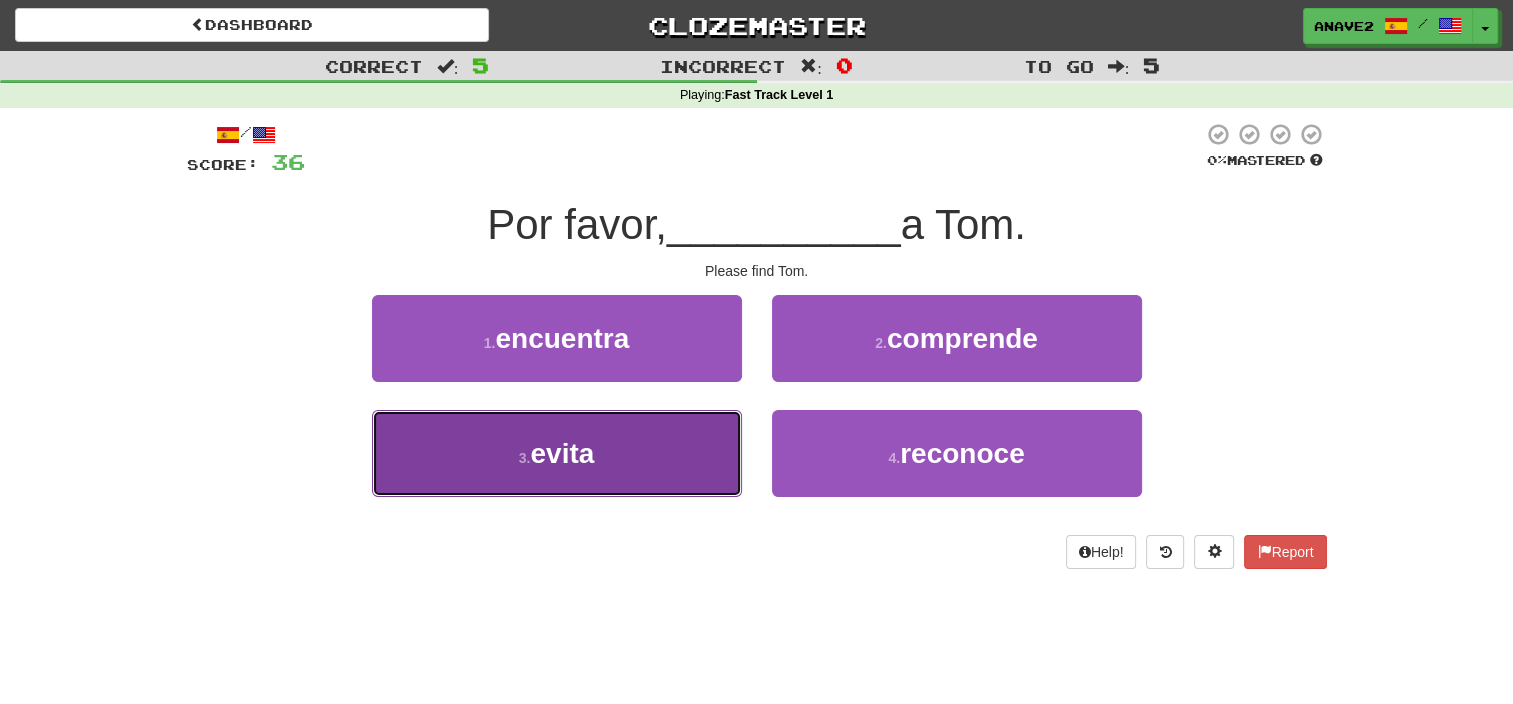 click on "evita" at bounding box center [562, 453] 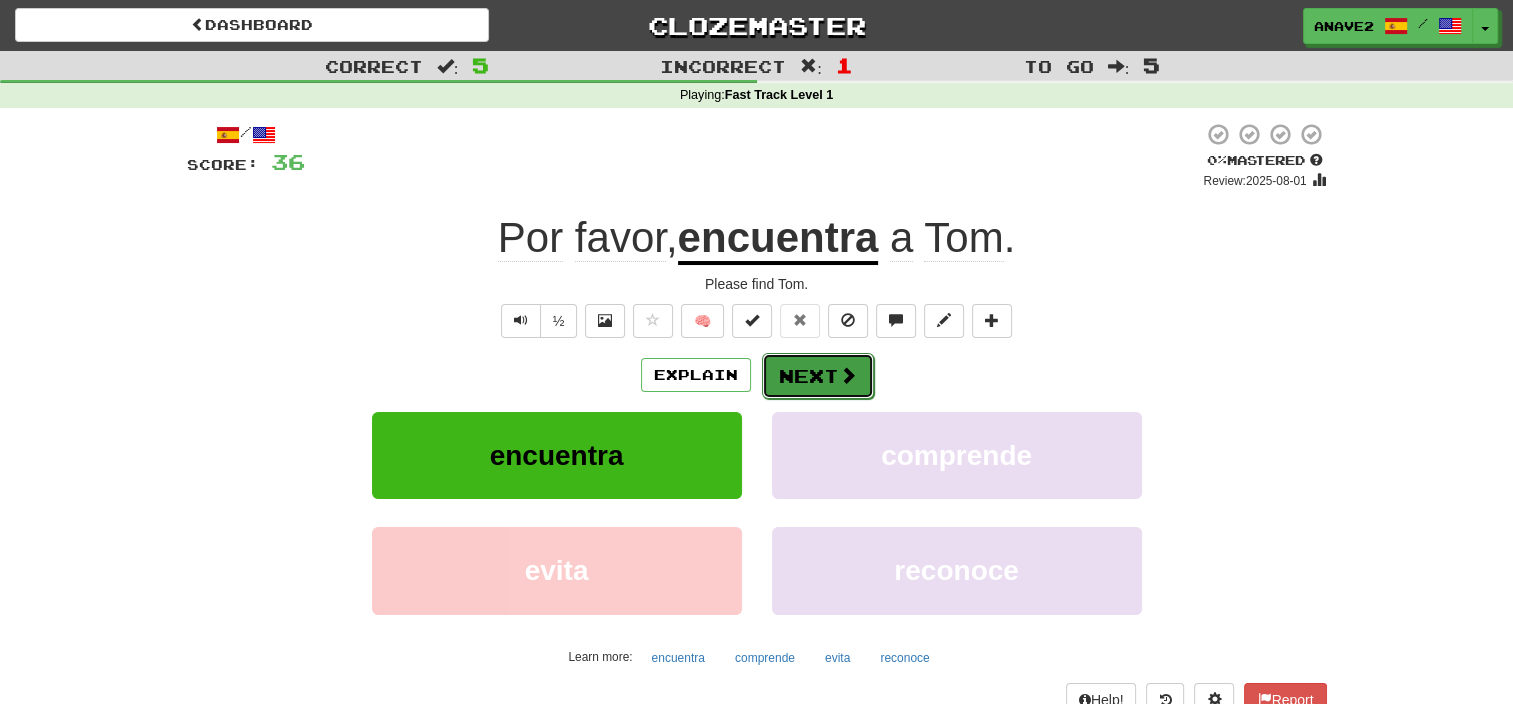 click on "Next" at bounding box center [818, 376] 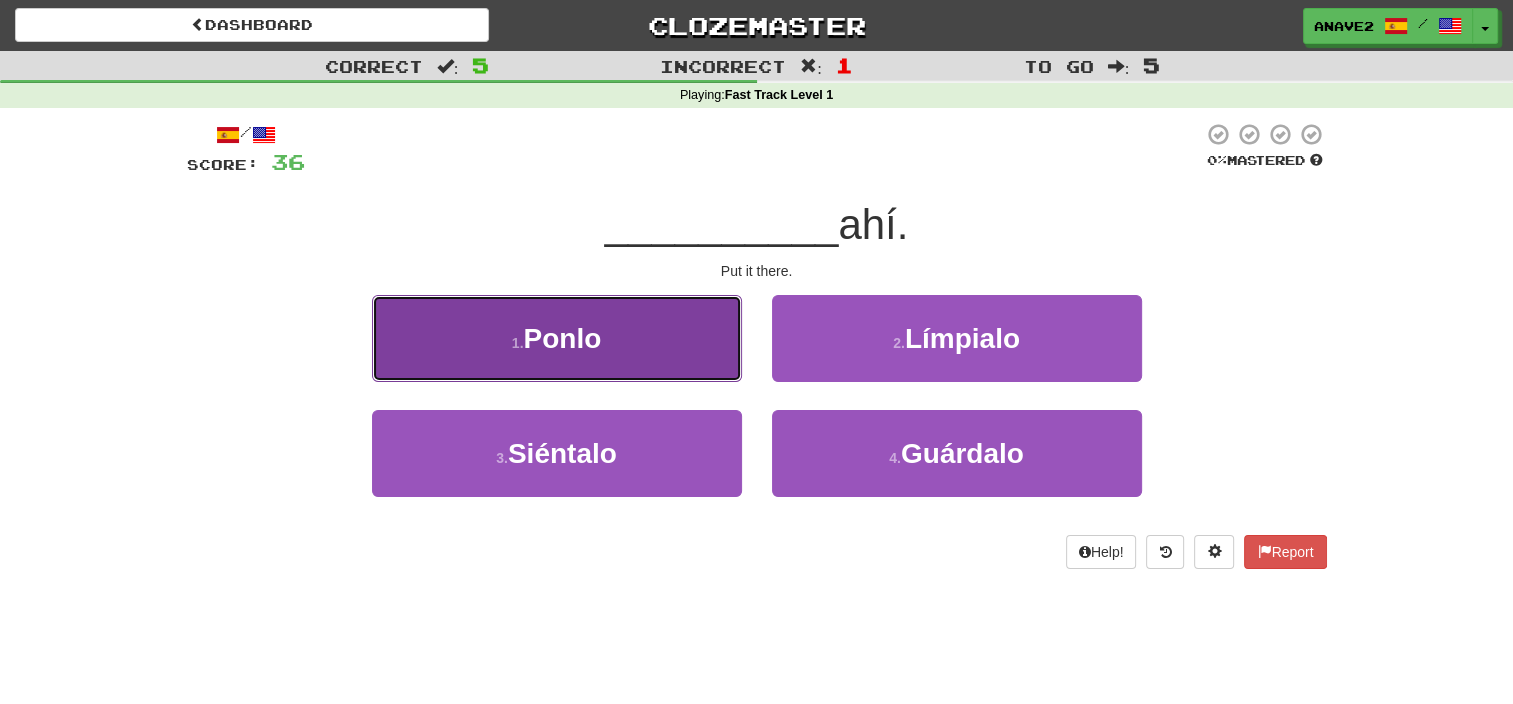 click on "1 .  Ponlo" at bounding box center [557, 338] 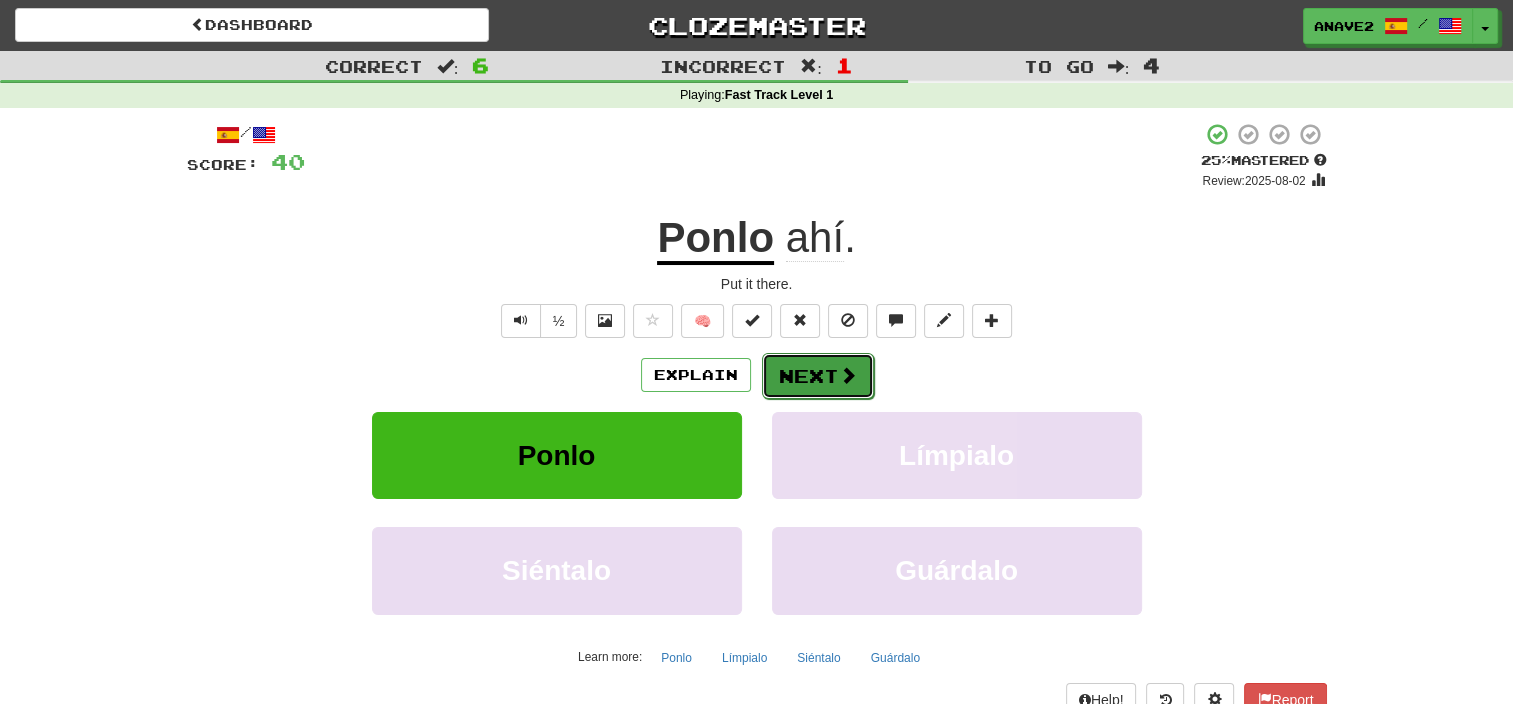 click on "Next" at bounding box center (818, 376) 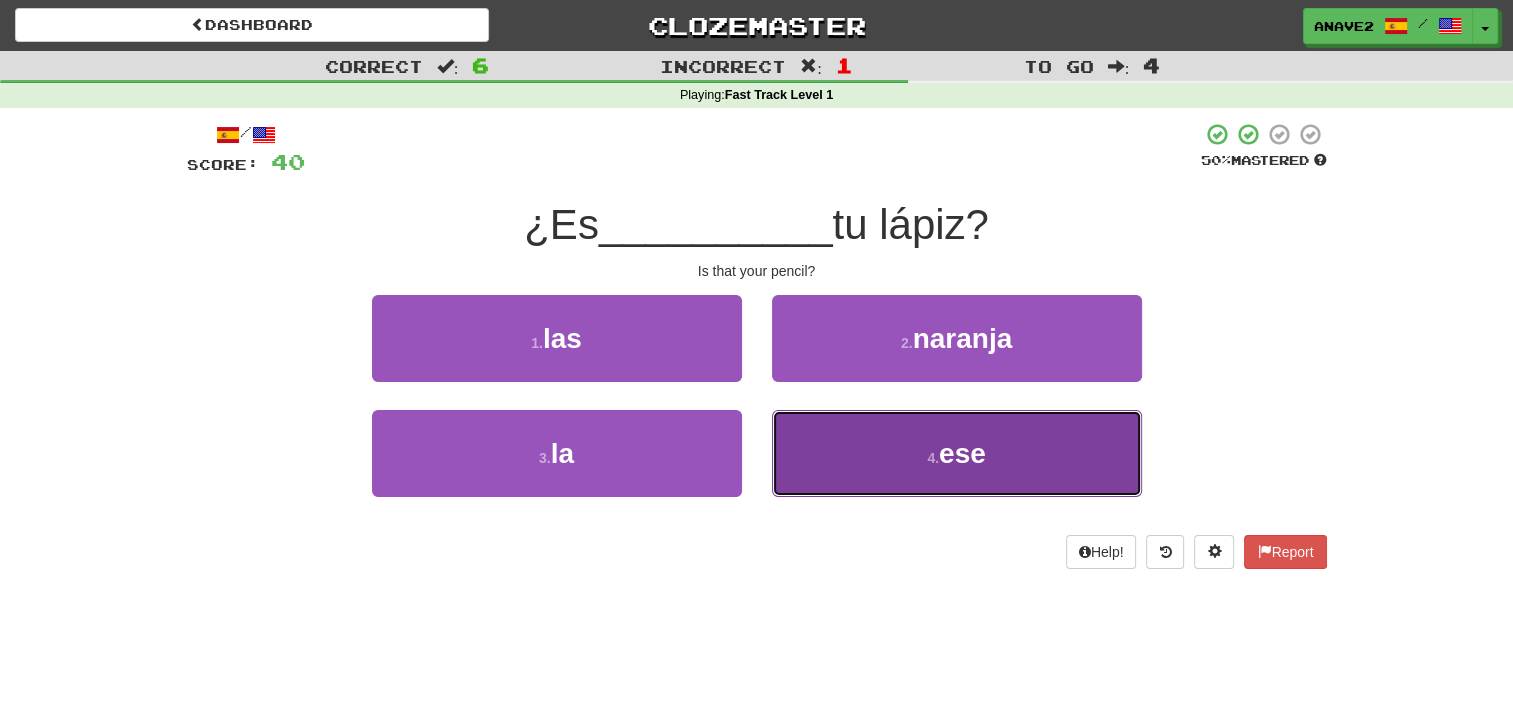 click on "4 .  ese" at bounding box center [957, 453] 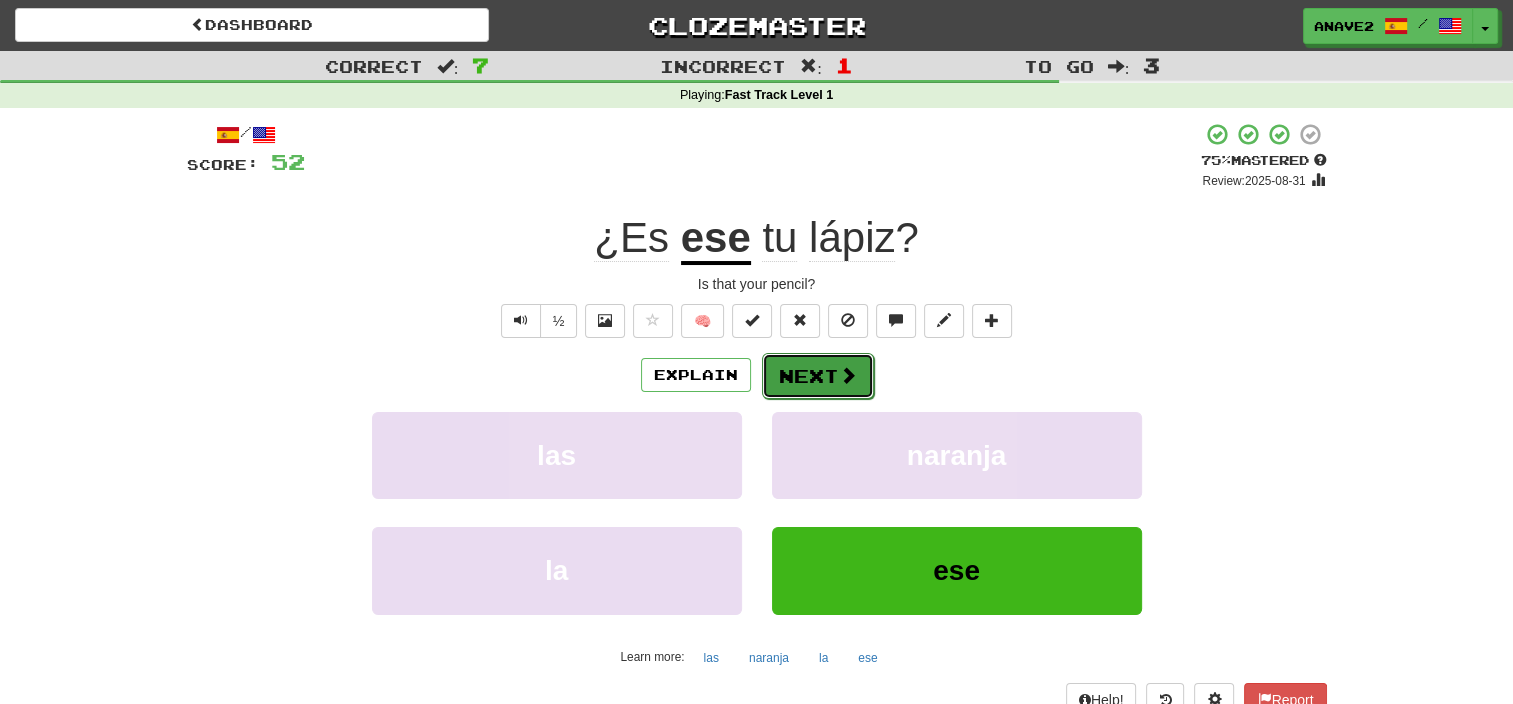click on "Next" at bounding box center [818, 376] 